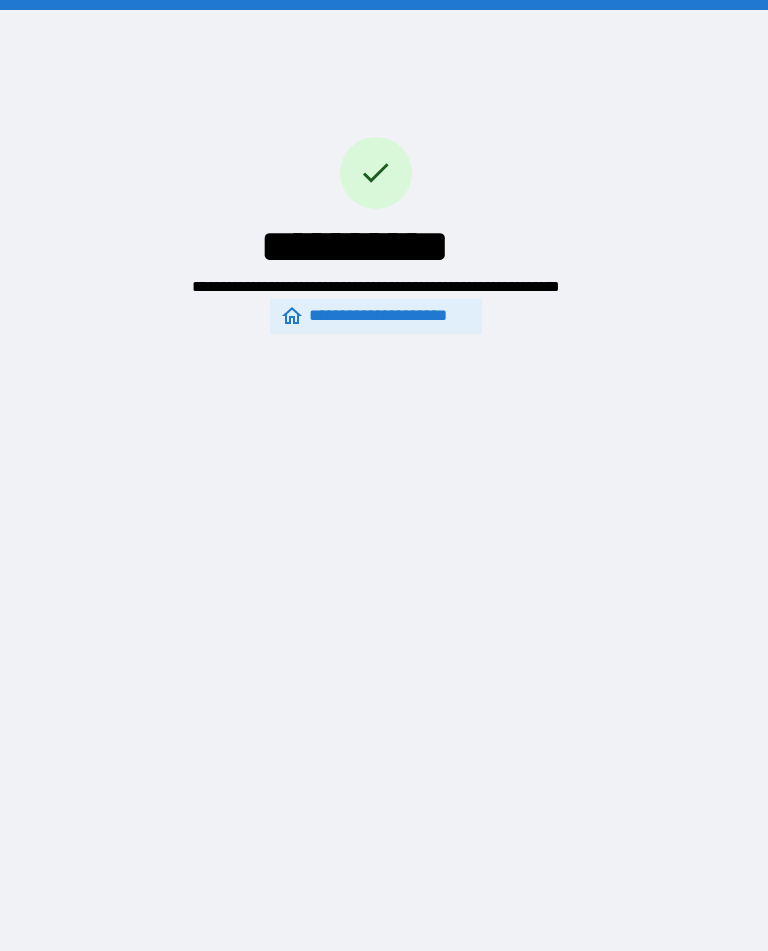 scroll, scrollTop: 33, scrollLeft: 0, axis: vertical 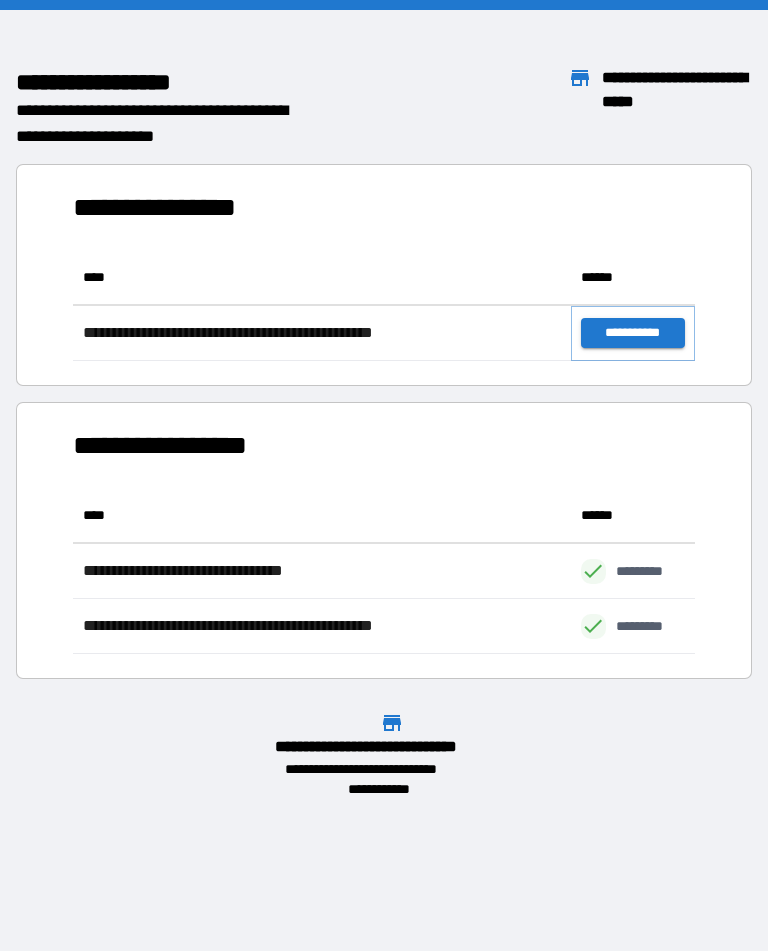 click on "**********" at bounding box center (633, 333) 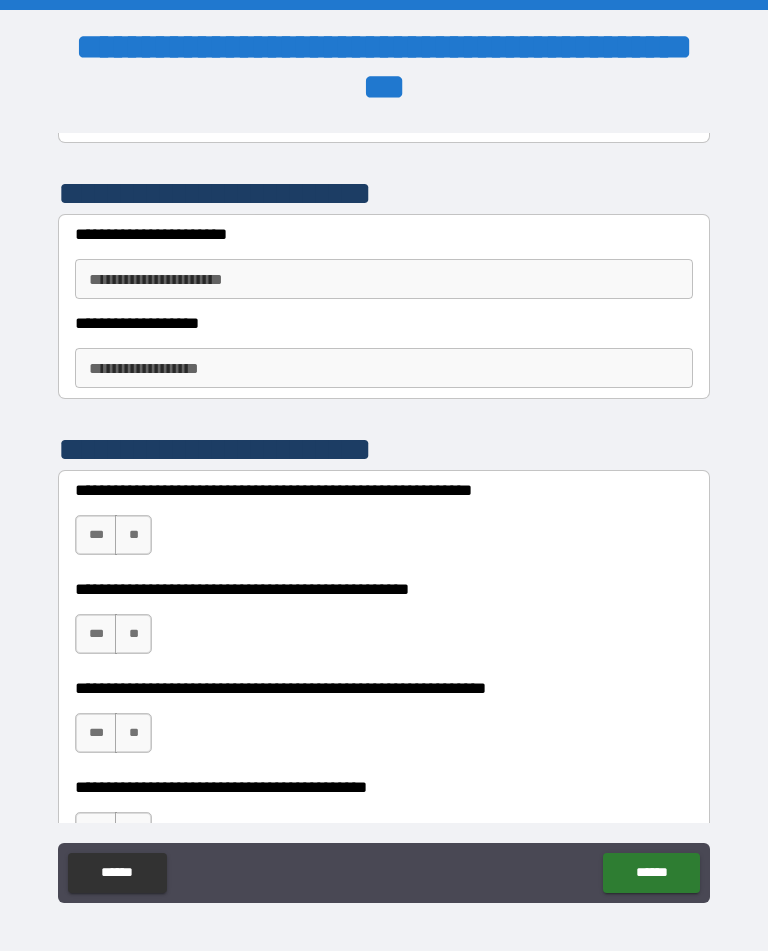 scroll, scrollTop: 230, scrollLeft: 0, axis: vertical 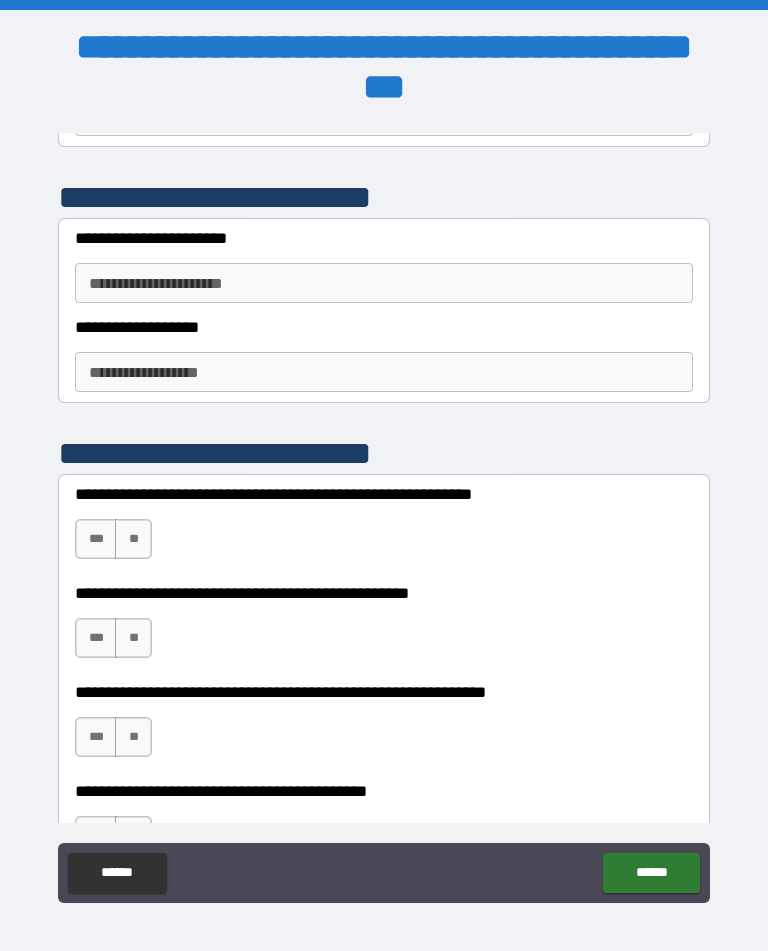 click on "**********" at bounding box center (384, 283) 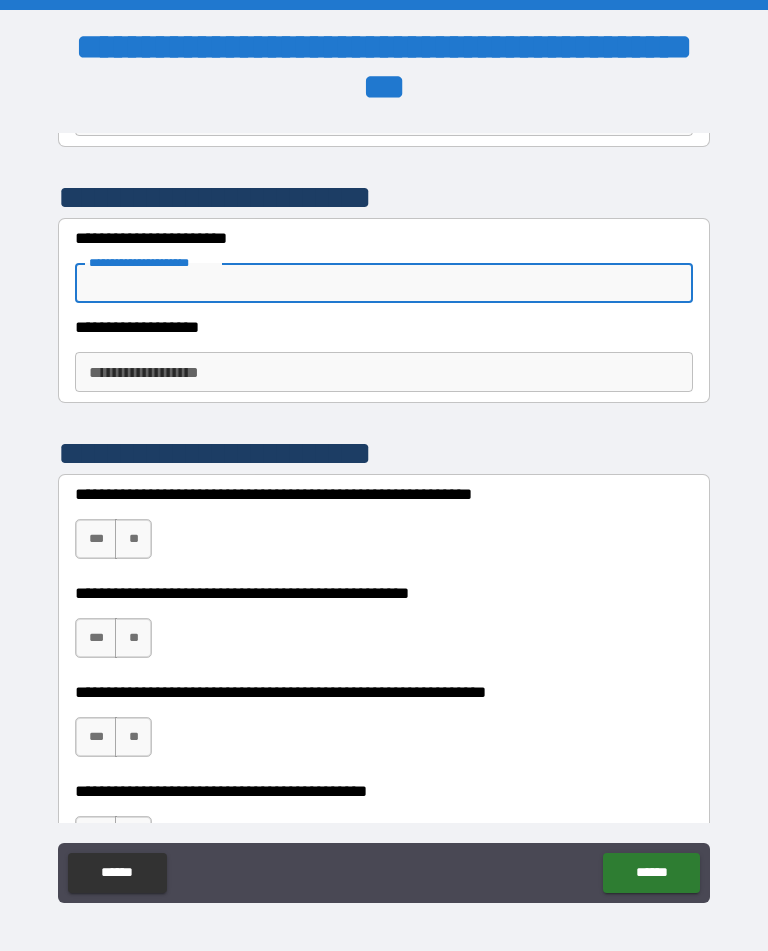 type on "*" 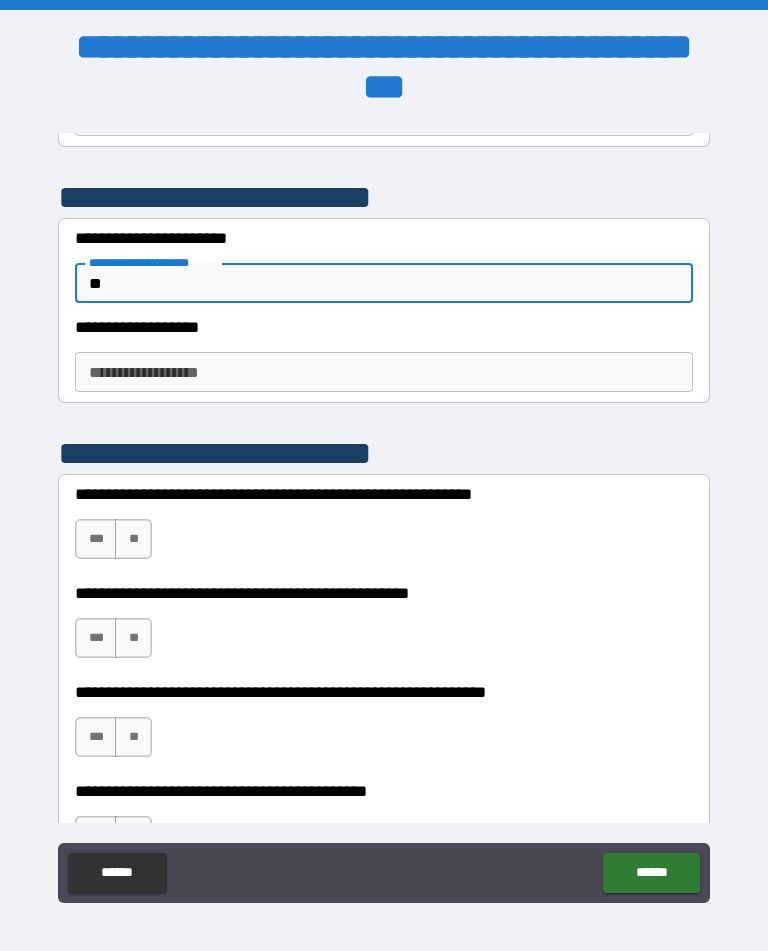 type on "*" 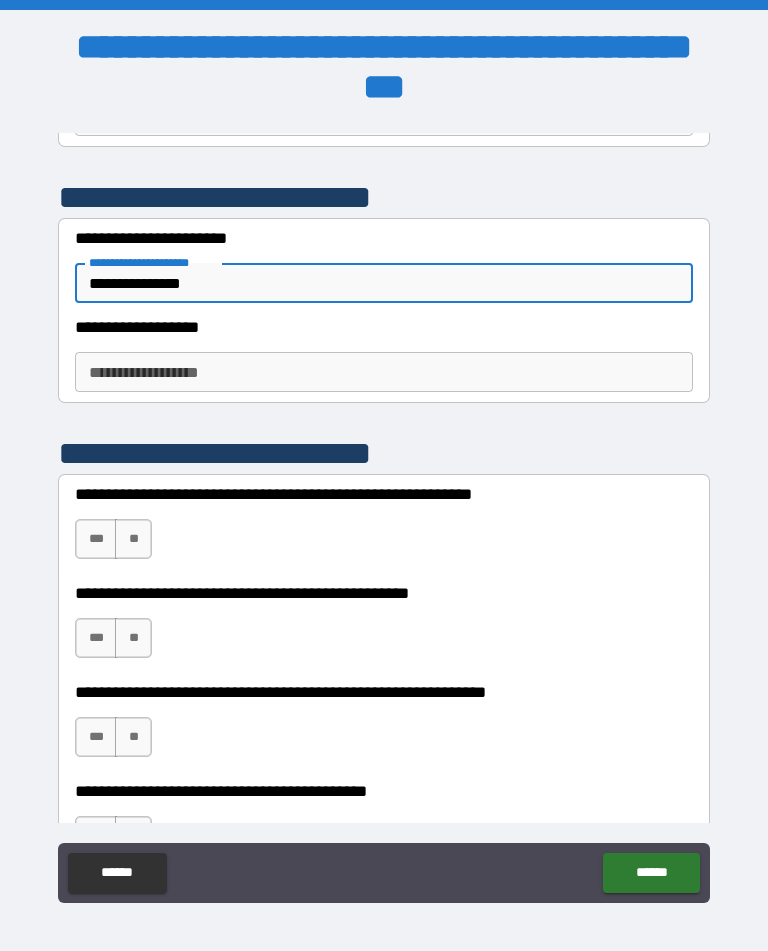 type on "**********" 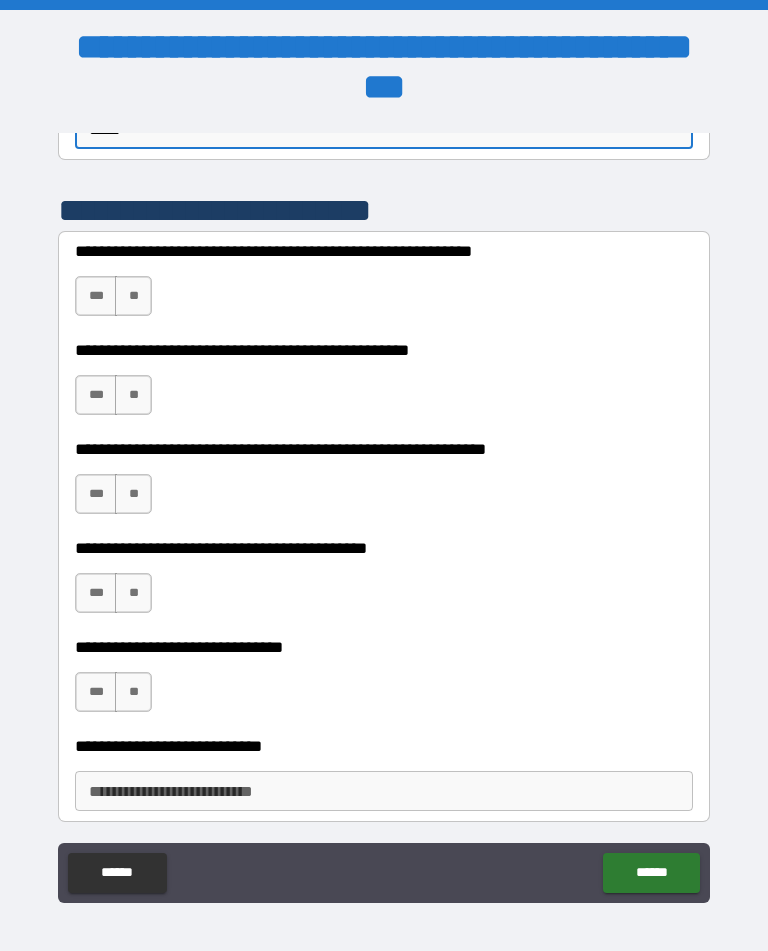 scroll, scrollTop: 472, scrollLeft: 0, axis: vertical 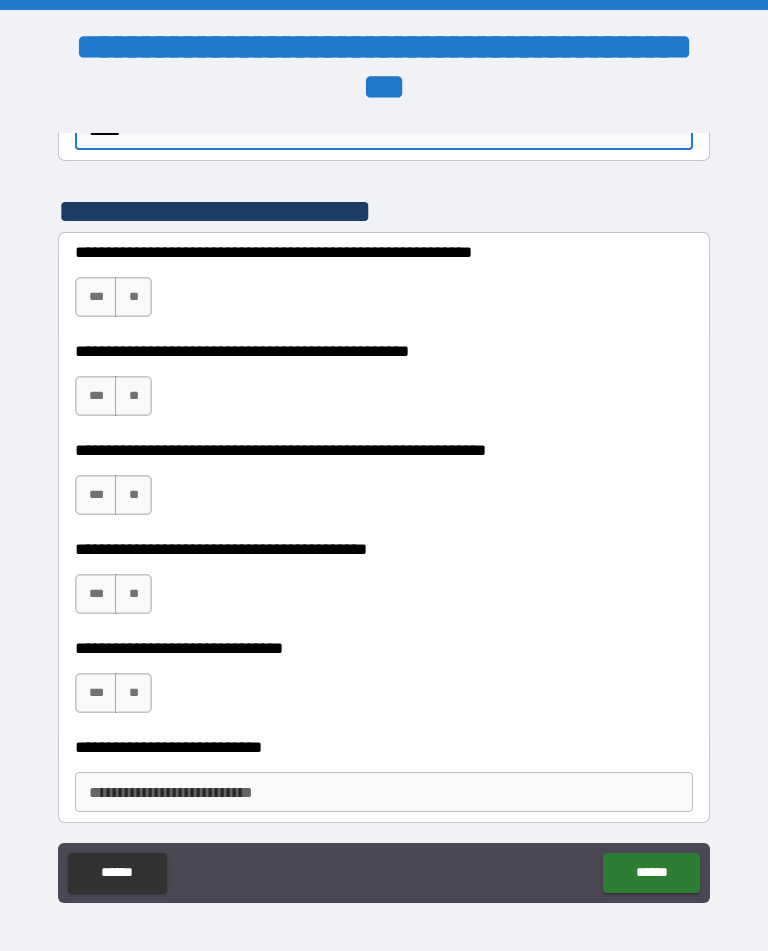 type on "*****" 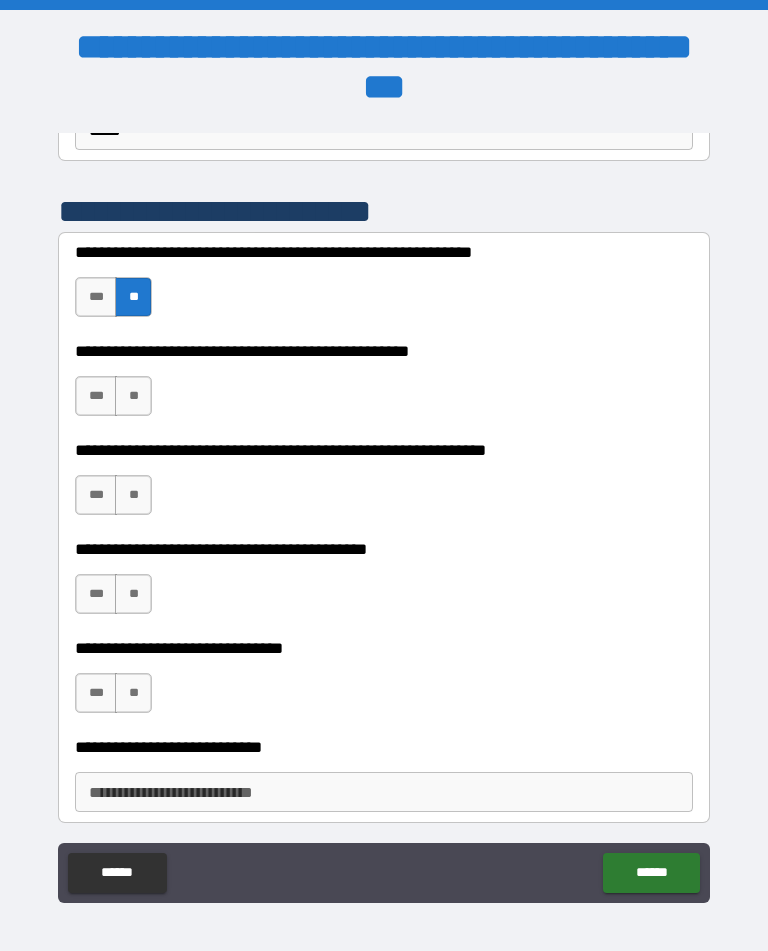 click on "***" at bounding box center (96, 297) 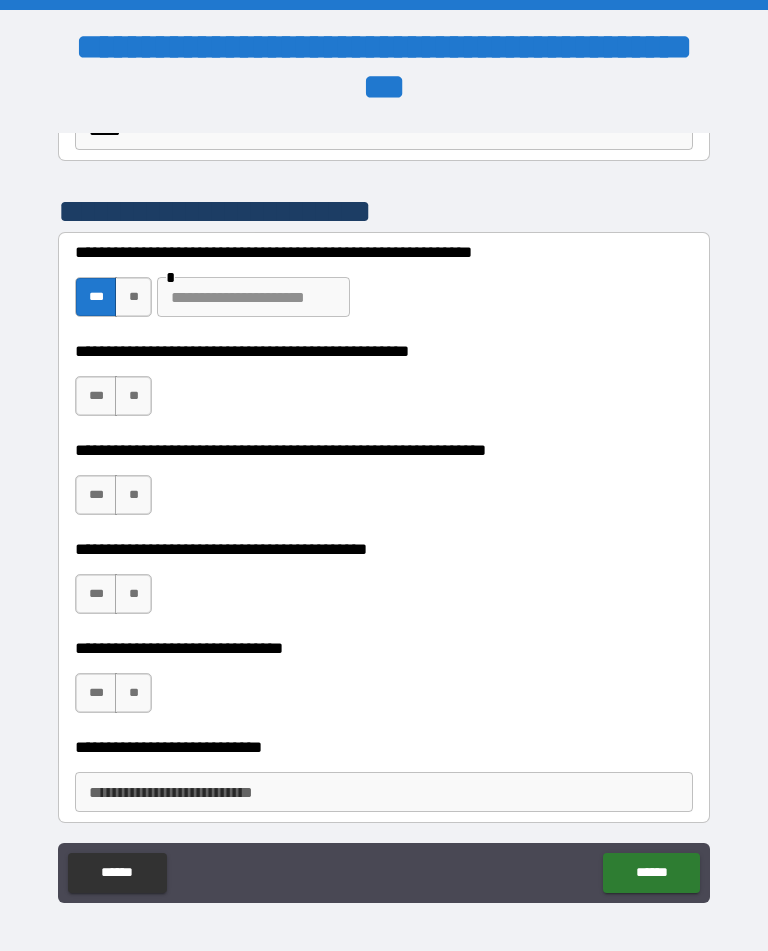 click at bounding box center (253, 297) 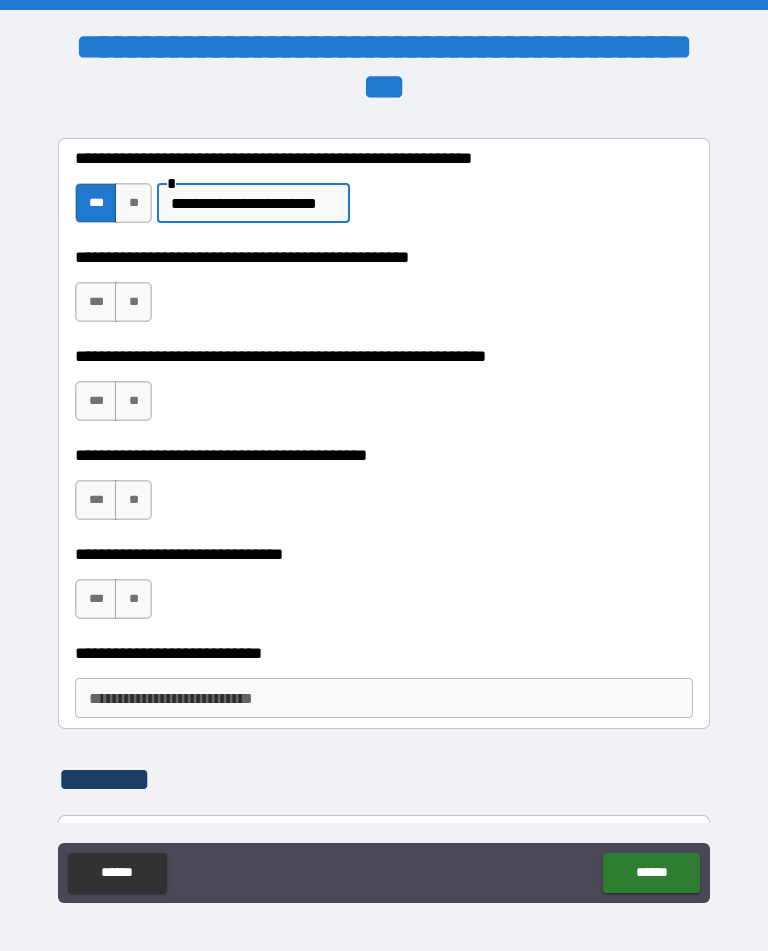 scroll, scrollTop: 565, scrollLeft: 0, axis: vertical 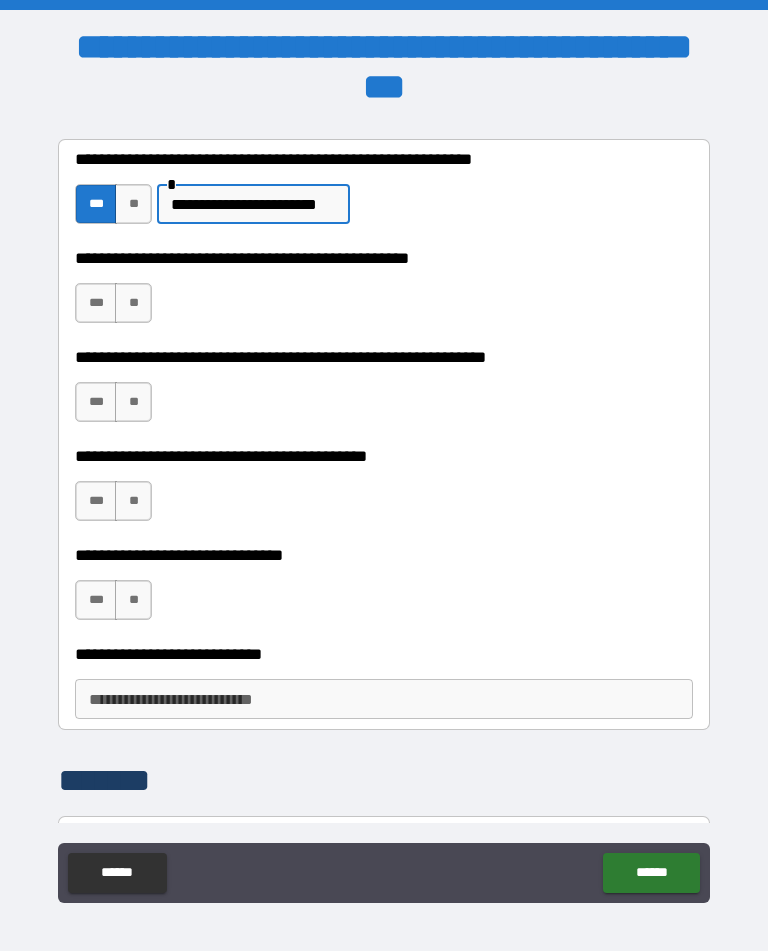 type on "**********" 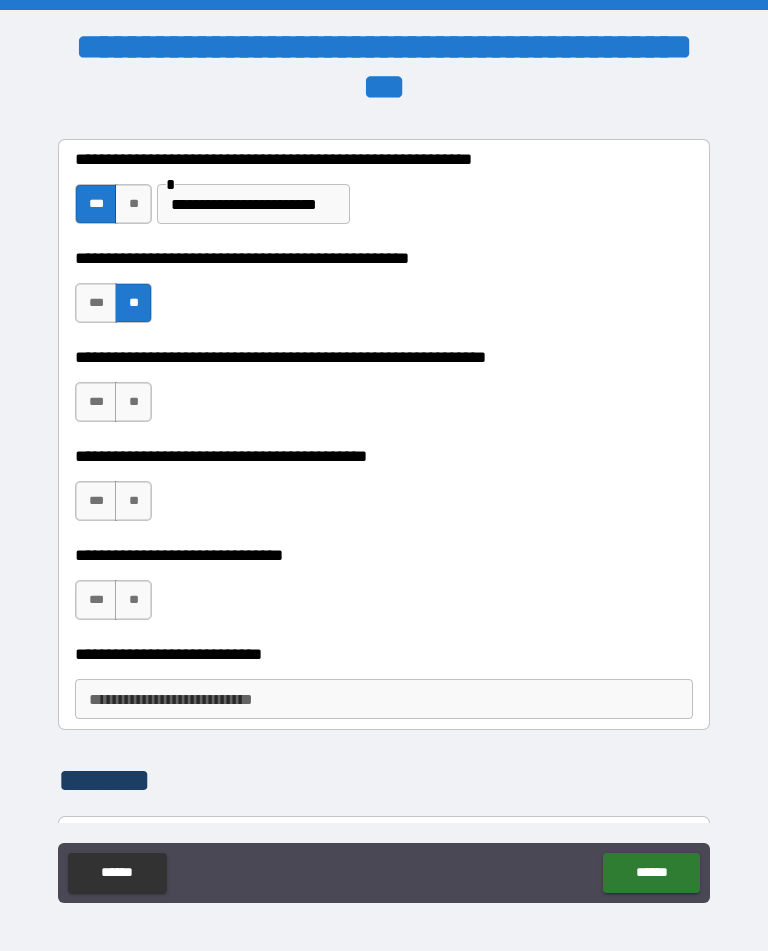 click on "**" at bounding box center [133, 303] 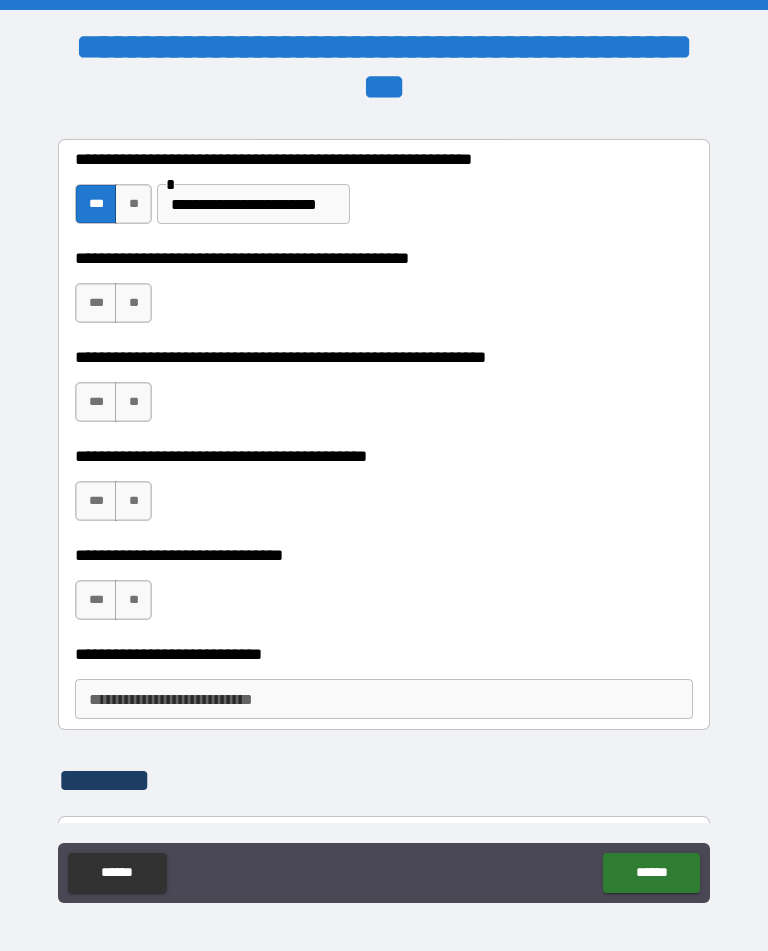 click on "**" at bounding box center [133, 303] 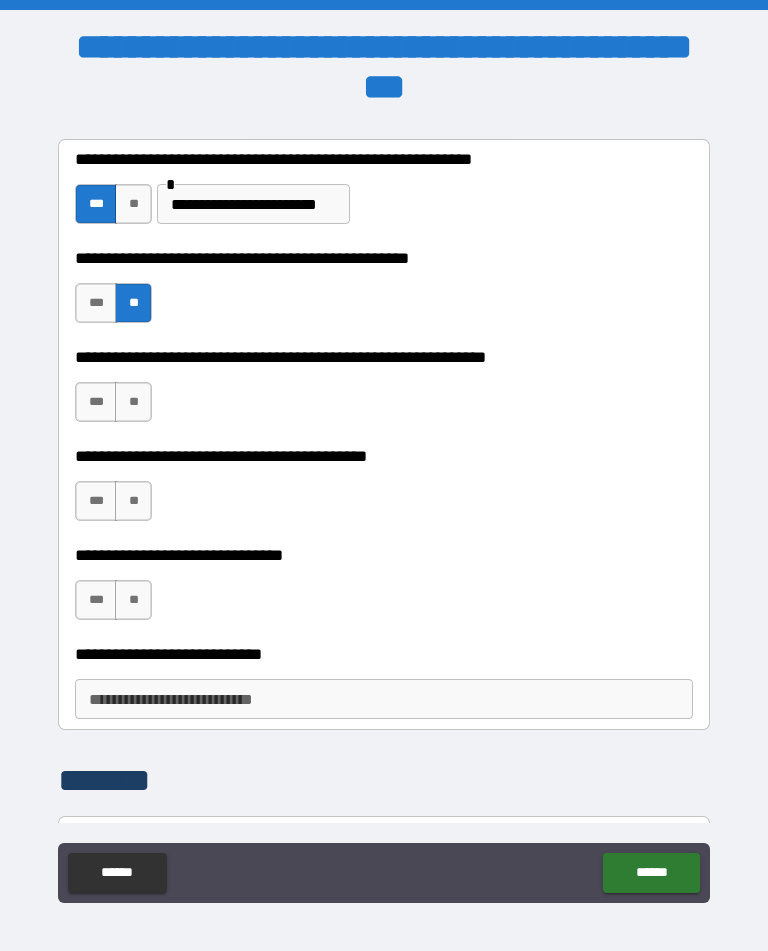 click on "***" at bounding box center [96, 402] 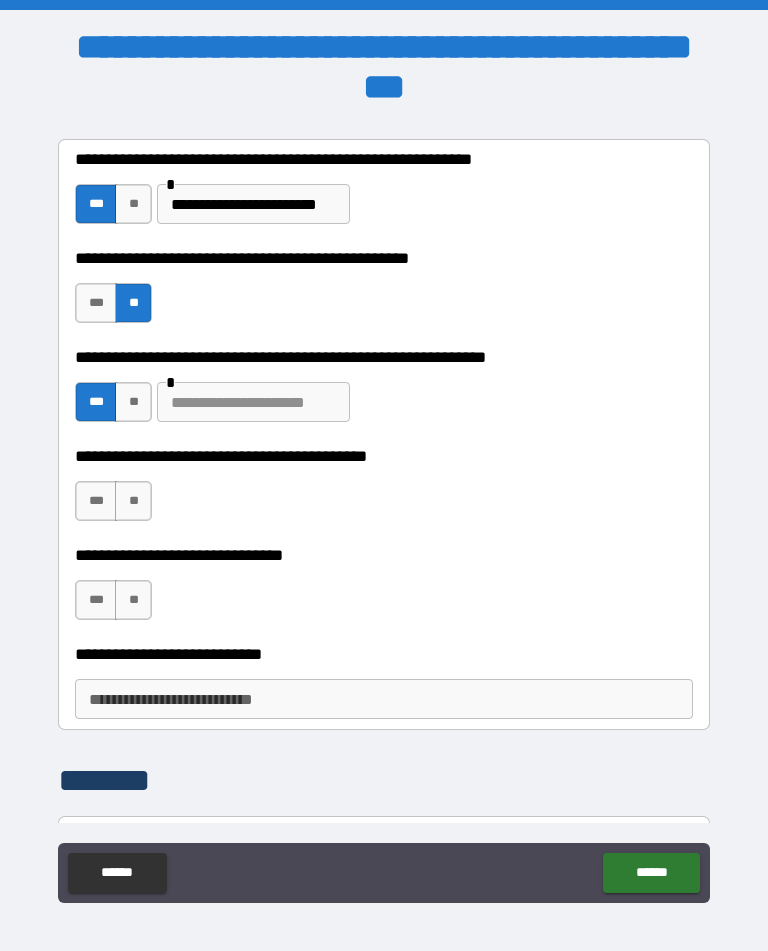 click at bounding box center (253, 402) 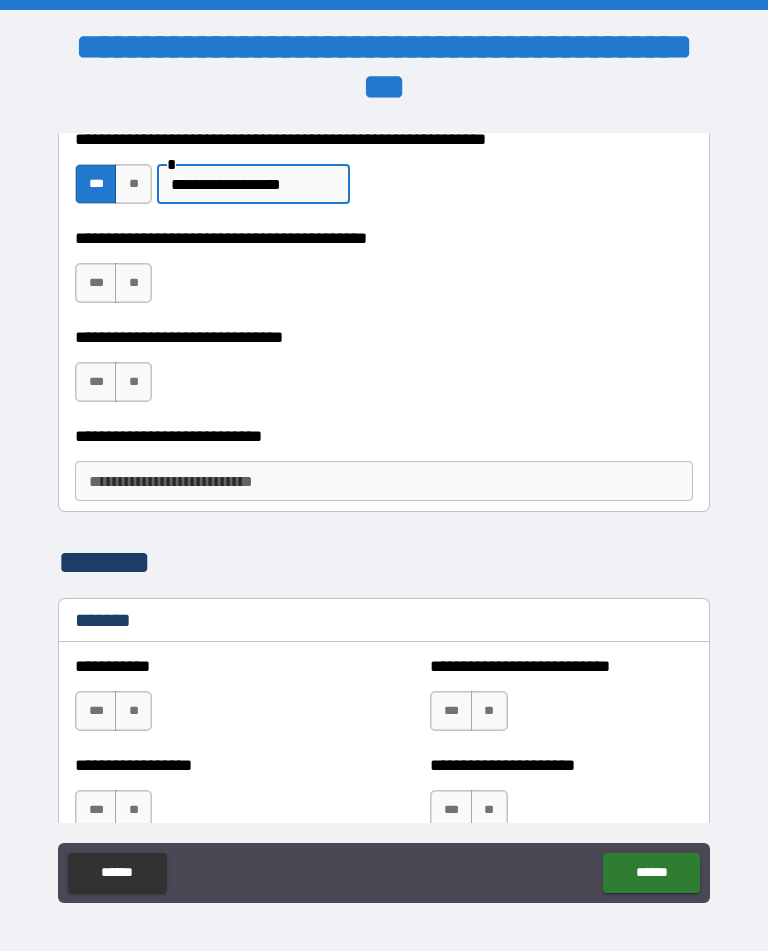 scroll, scrollTop: 778, scrollLeft: 0, axis: vertical 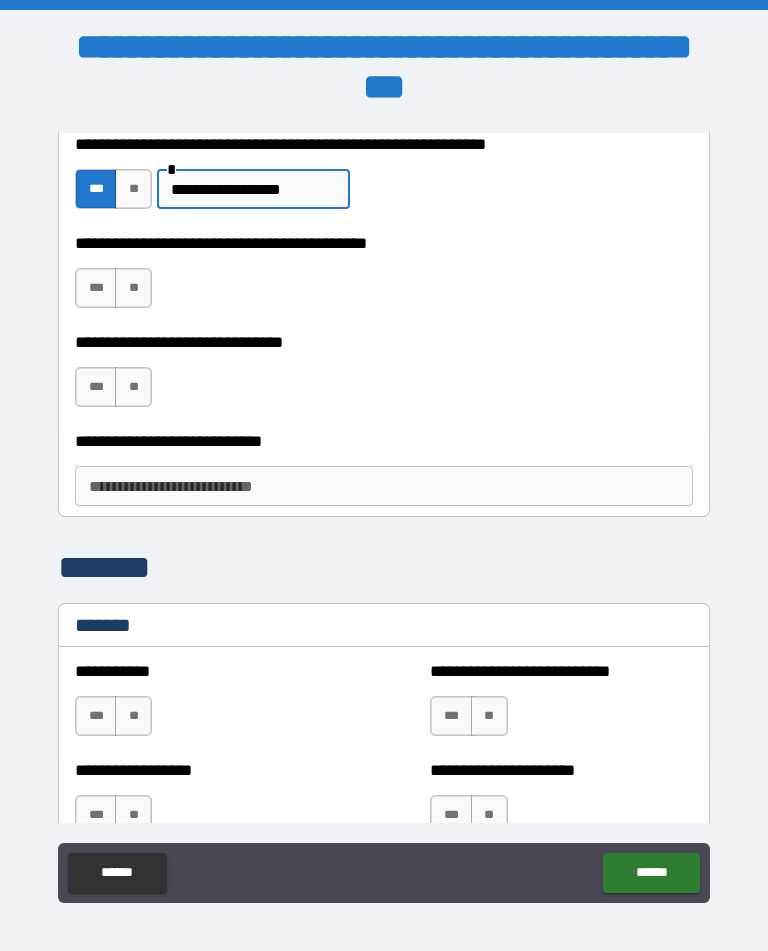 type on "**********" 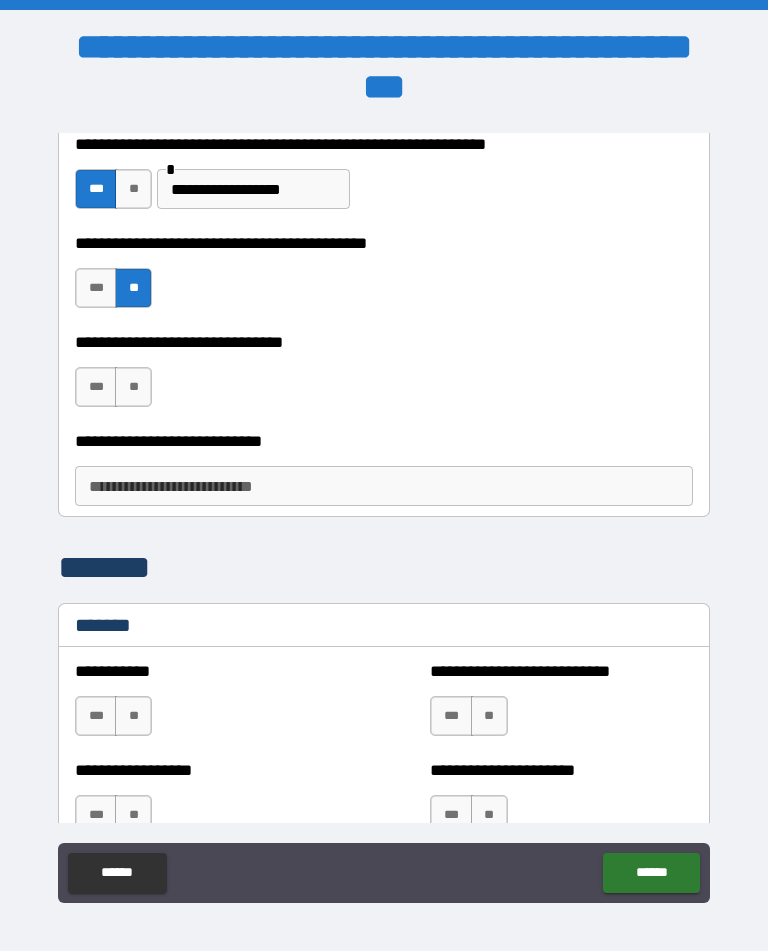 click on "**" at bounding box center [133, 387] 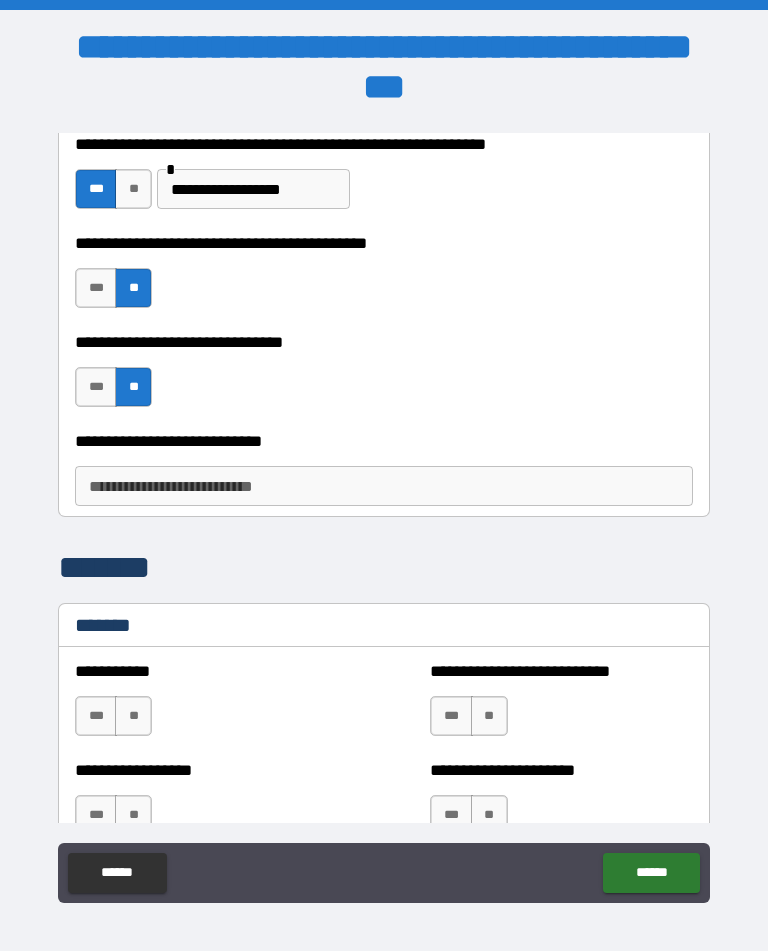 click on "**********" at bounding box center [384, 486] 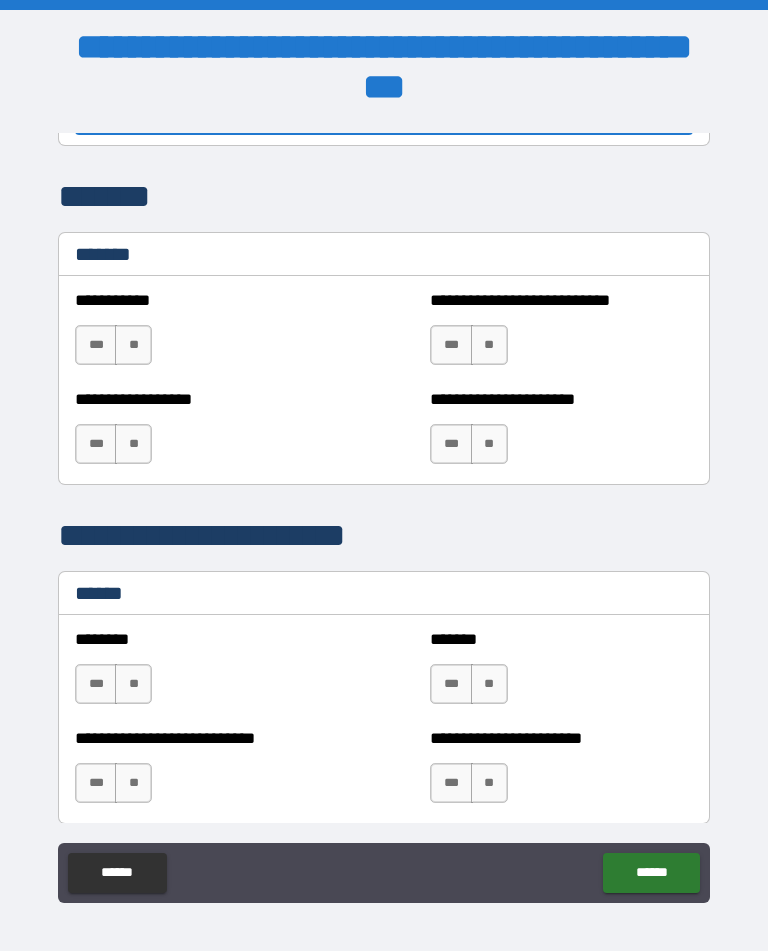 scroll, scrollTop: 1141, scrollLeft: 0, axis: vertical 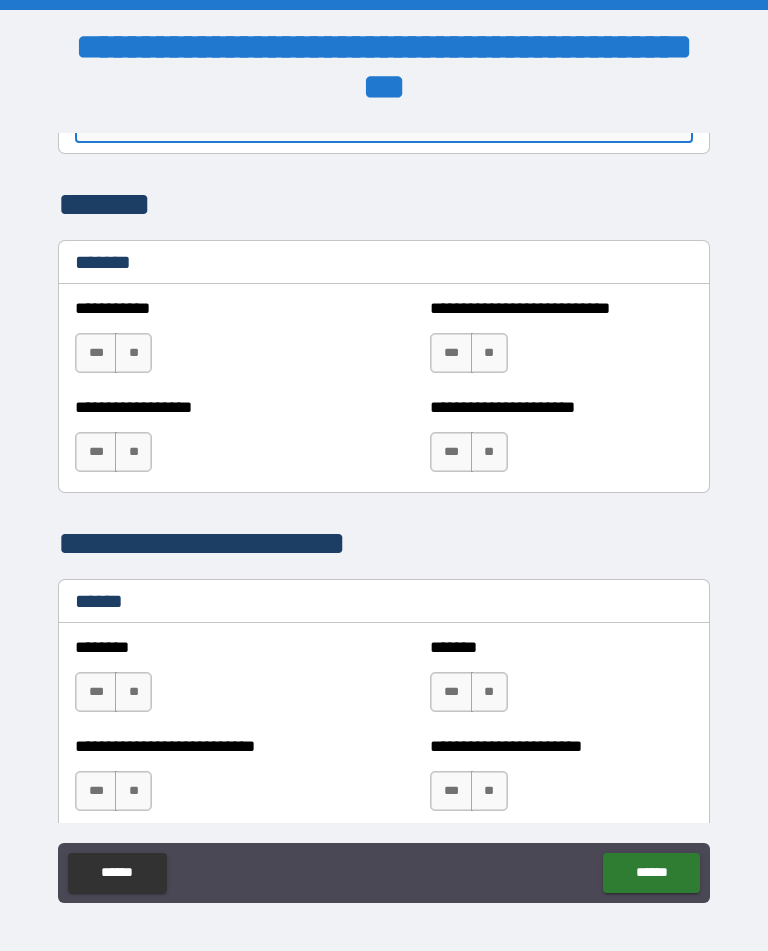 type on "**********" 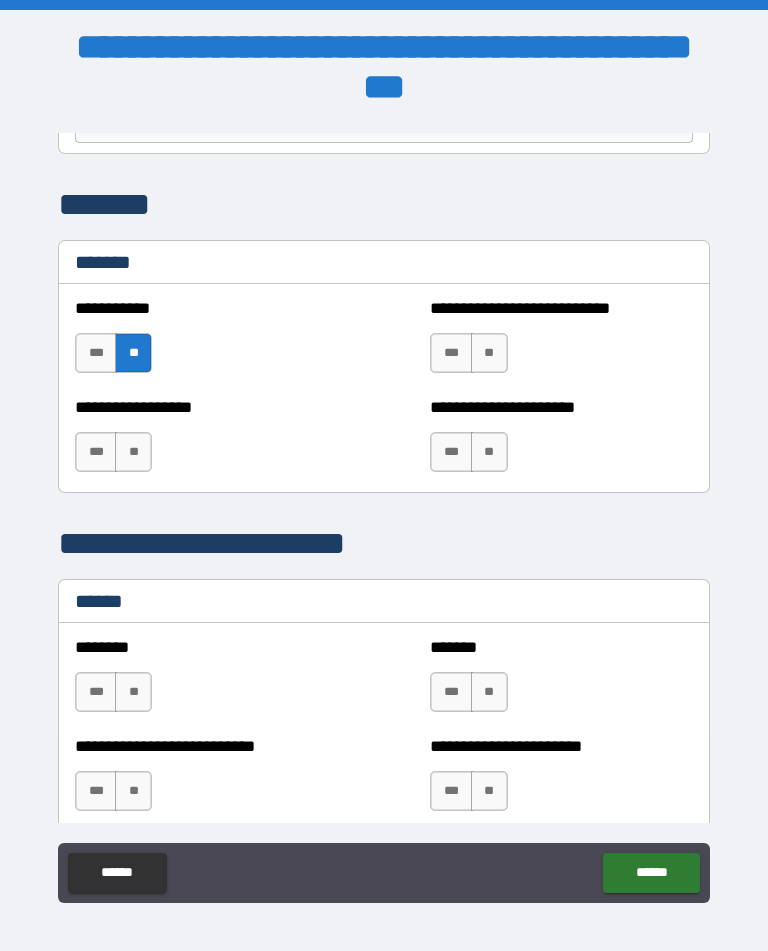 click on "**" at bounding box center (133, 452) 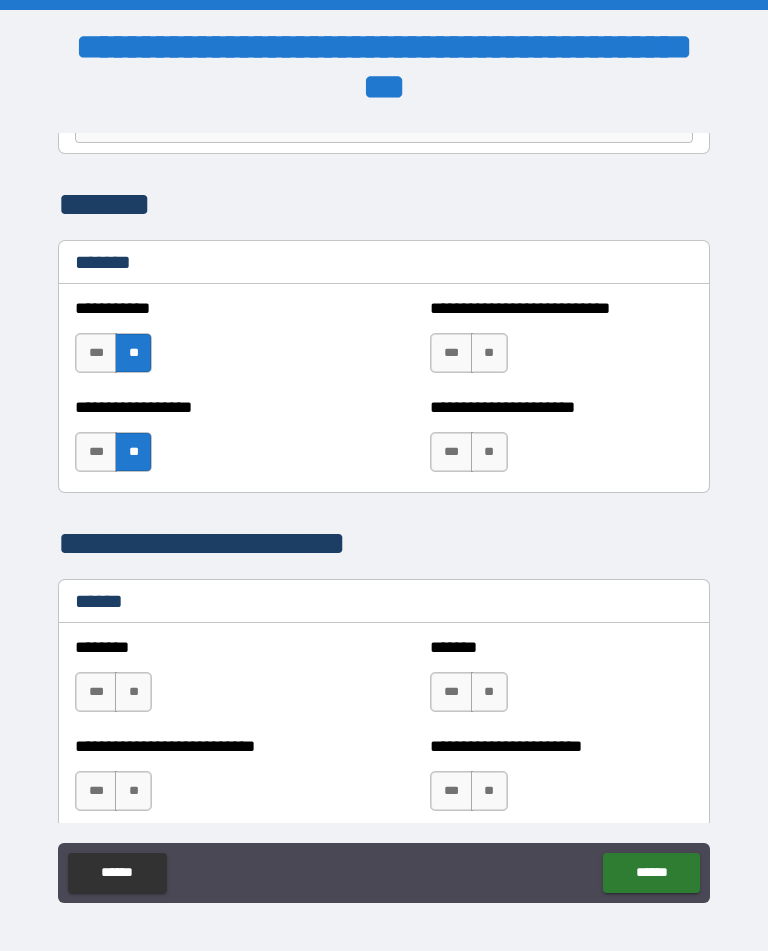 click on "**" at bounding box center [489, 353] 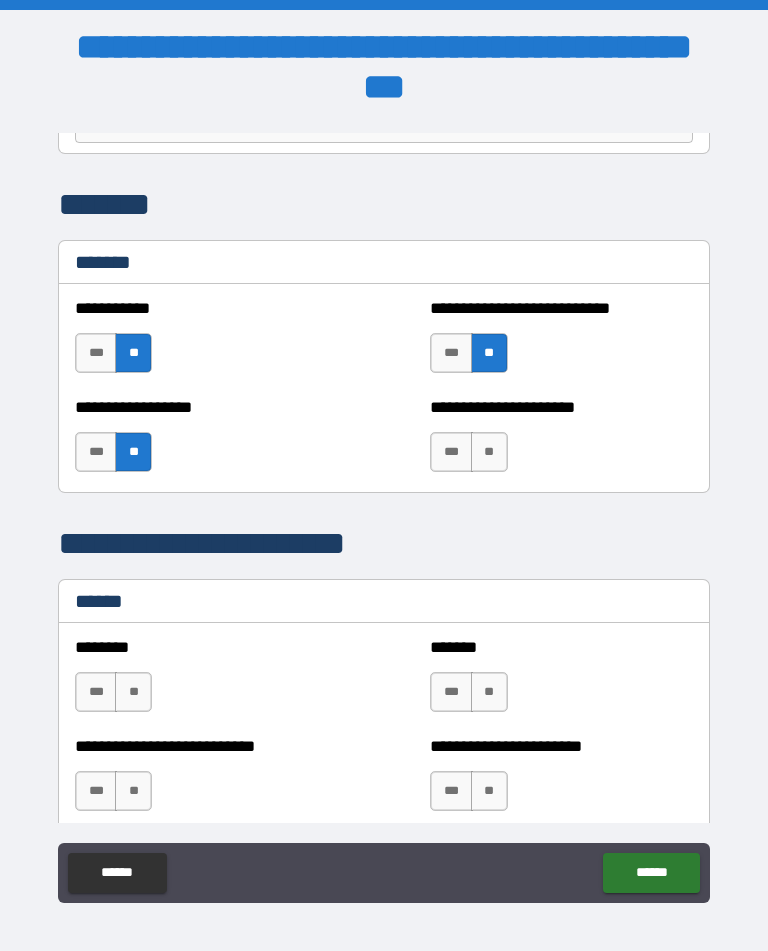 click on "**" at bounding box center [489, 452] 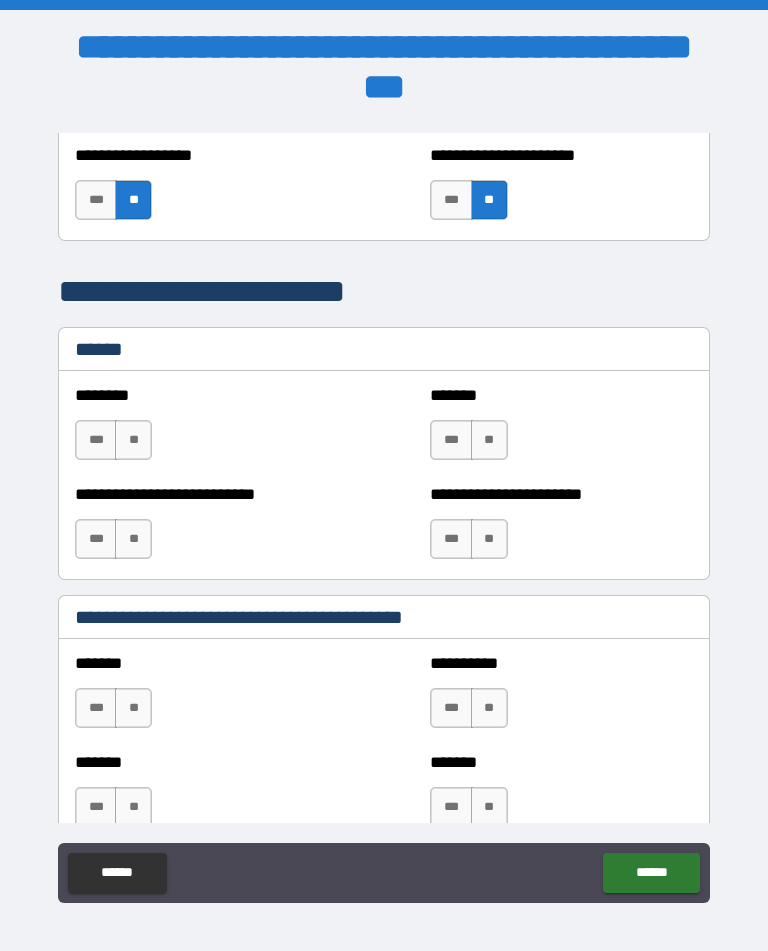 scroll, scrollTop: 1489, scrollLeft: 0, axis: vertical 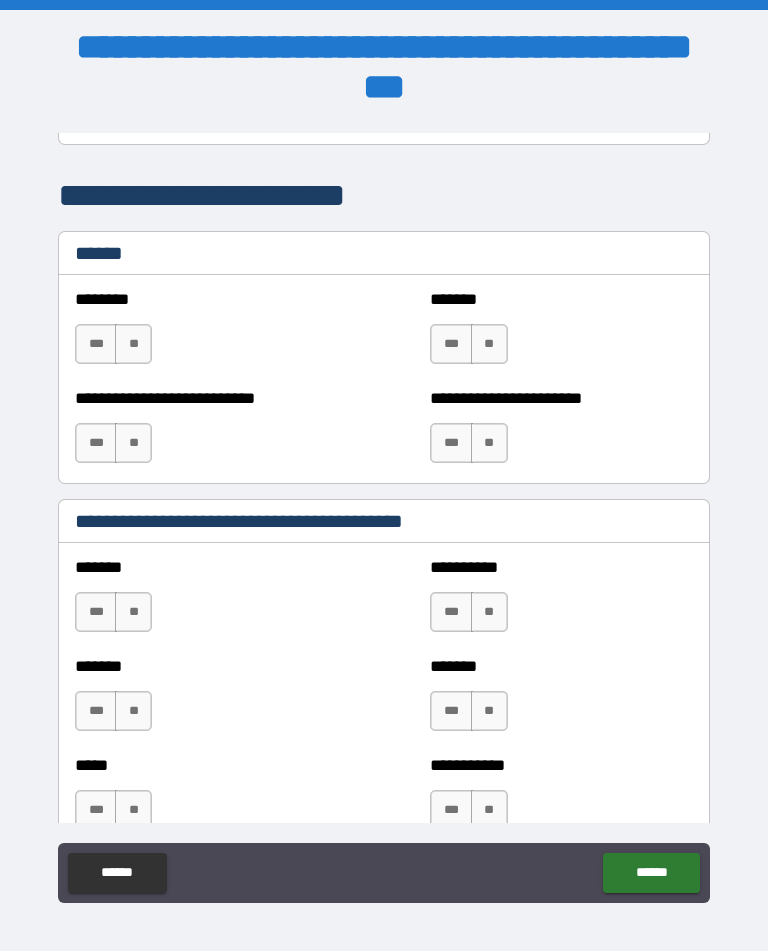 click on "**" at bounding box center (133, 344) 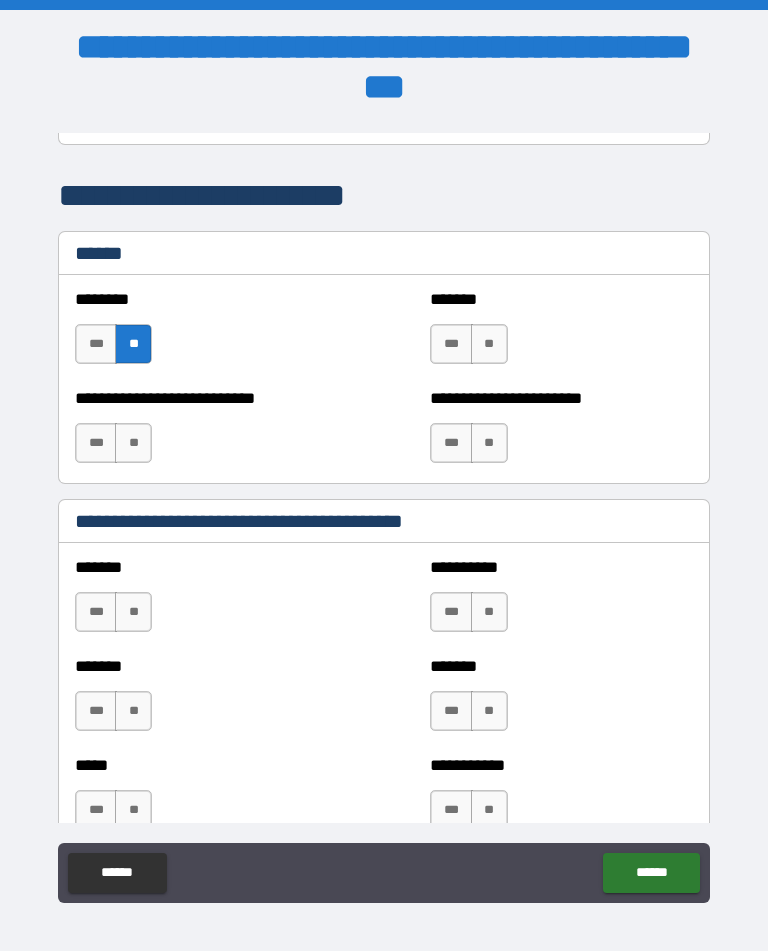 click on "**" at bounding box center (133, 443) 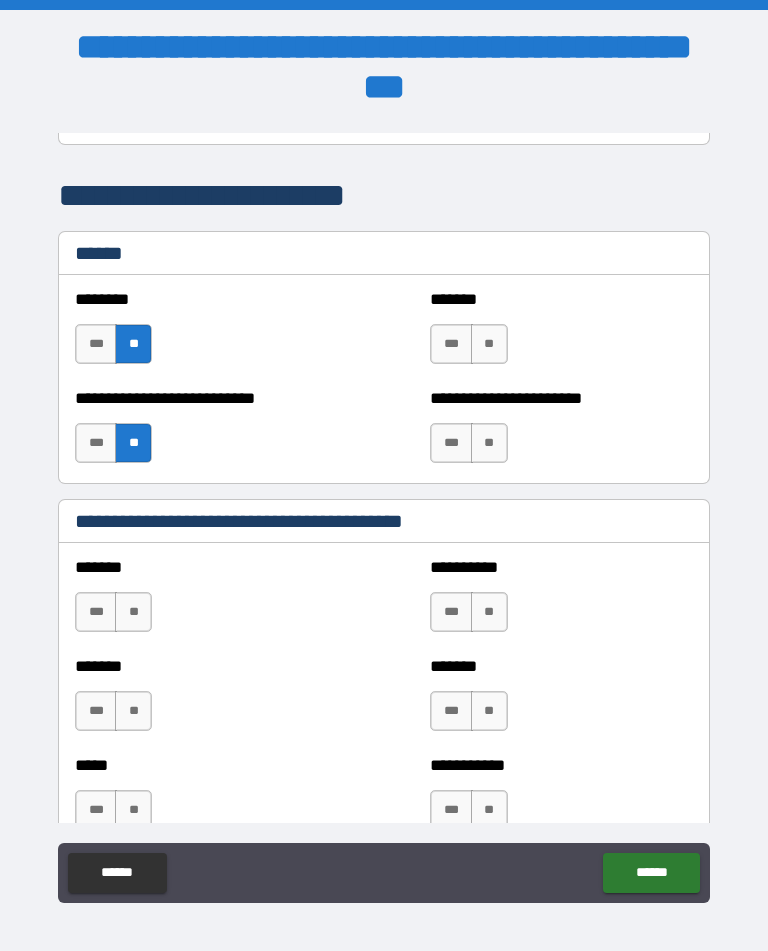 click on "**" at bounding box center [489, 344] 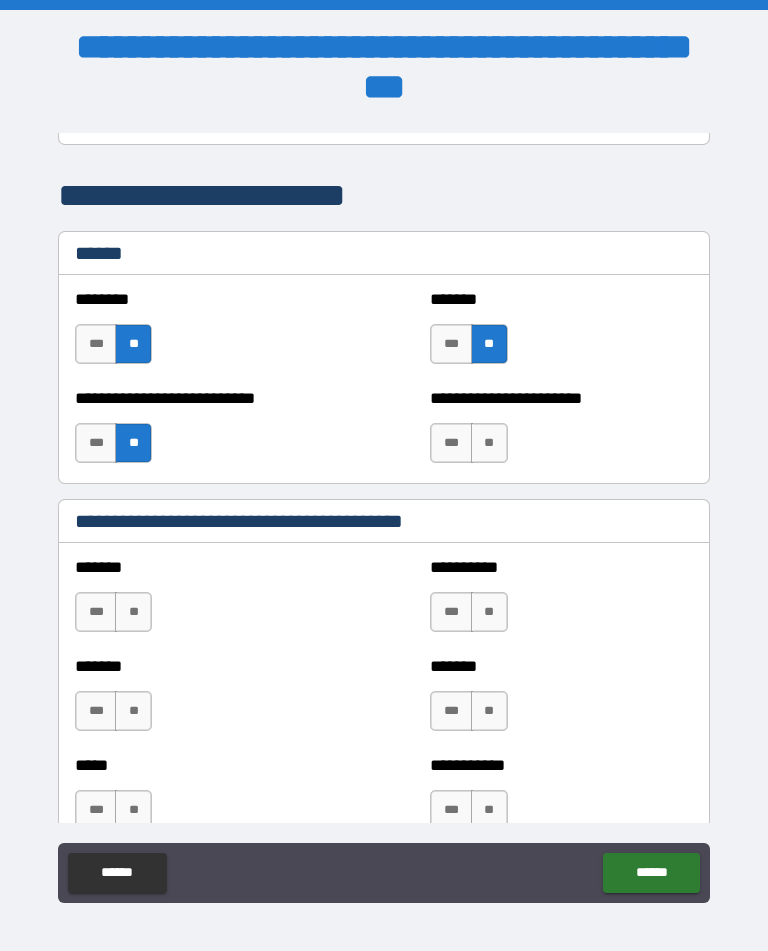 click on "**" at bounding box center [489, 443] 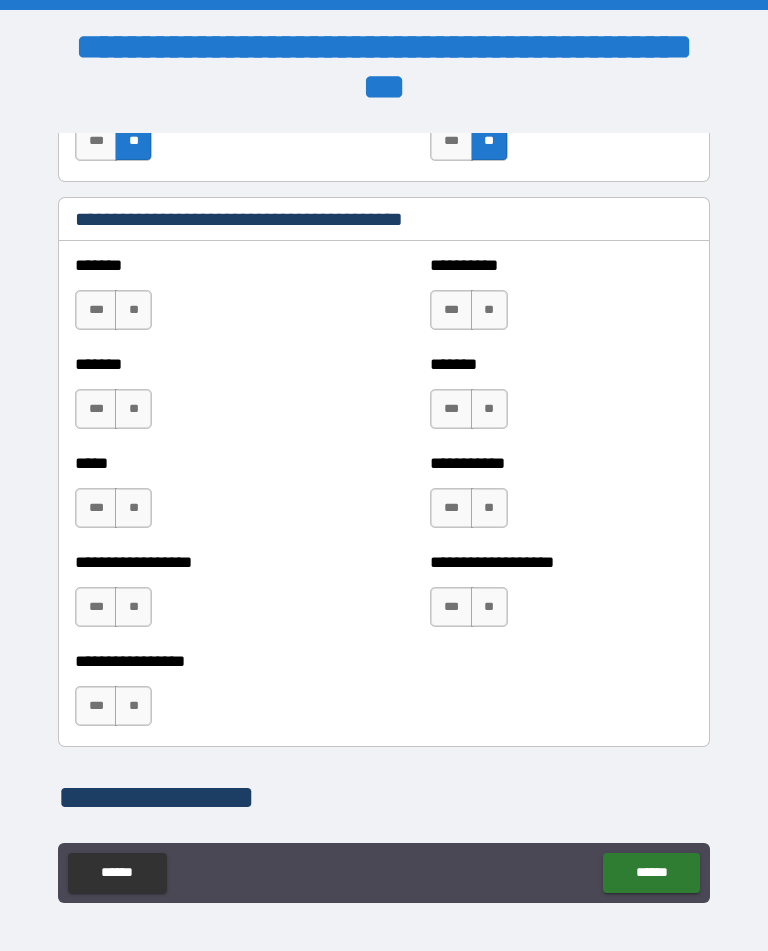 scroll, scrollTop: 1790, scrollLeft: 0, axis: vertical 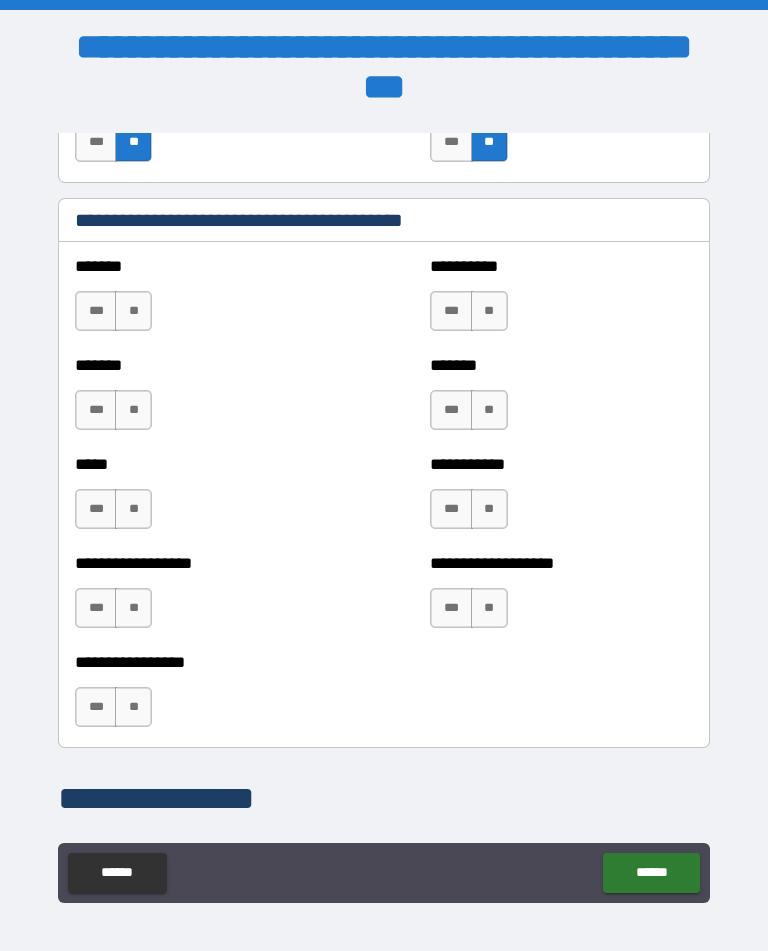 click on "**" at bounding box center [133, 311] 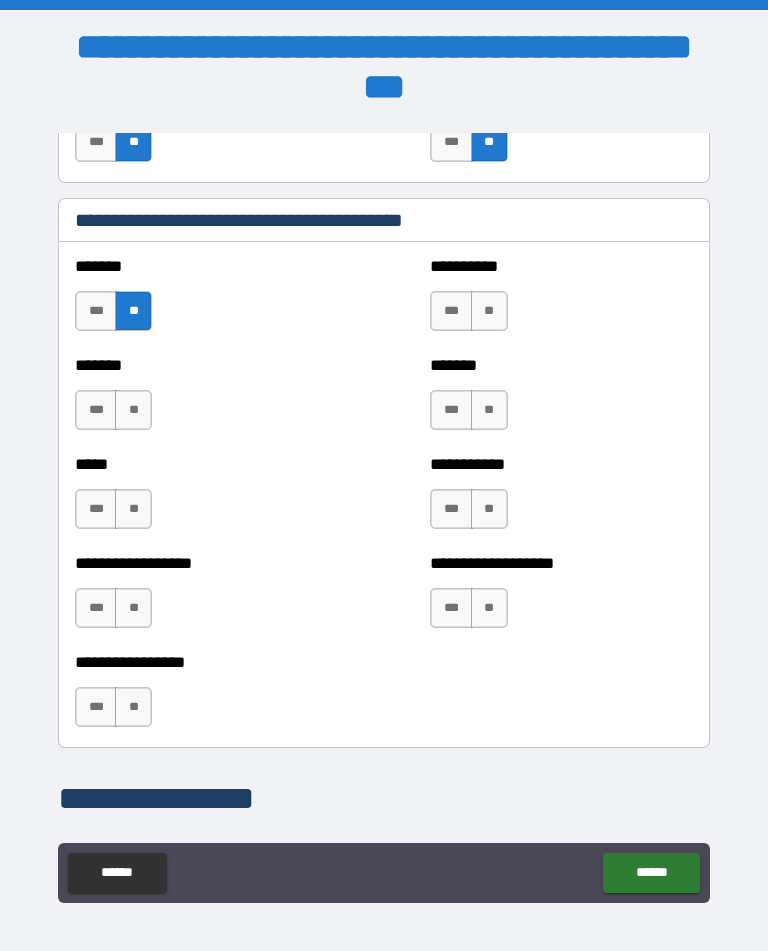 click on "**" at bounding box center (133, 410) 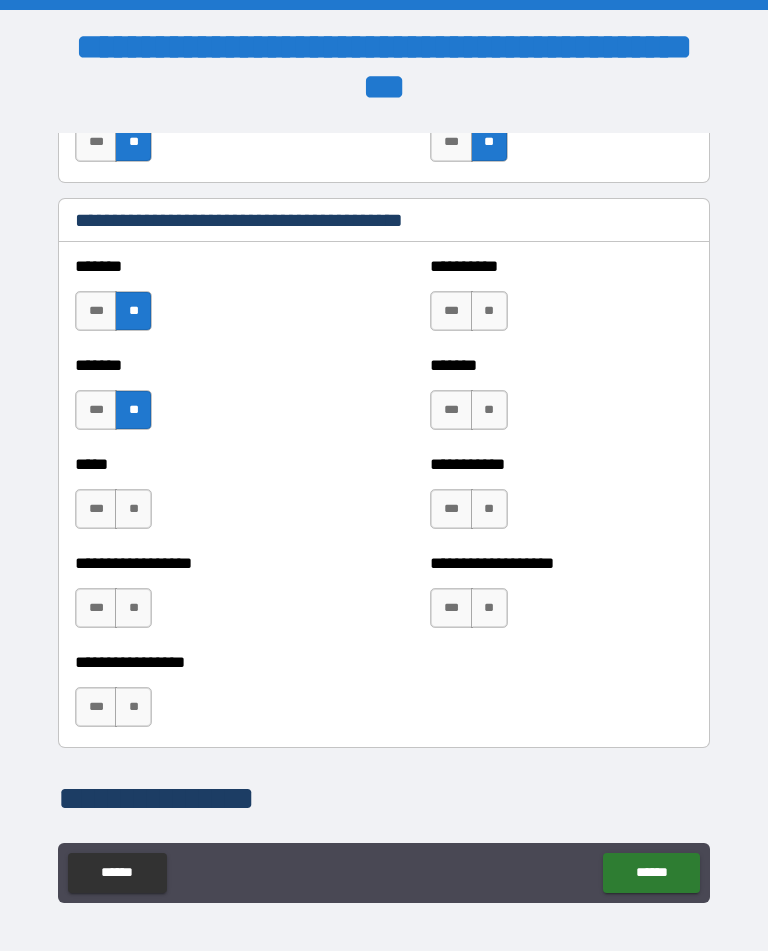 click on "**" at bounding box center (133, 509) 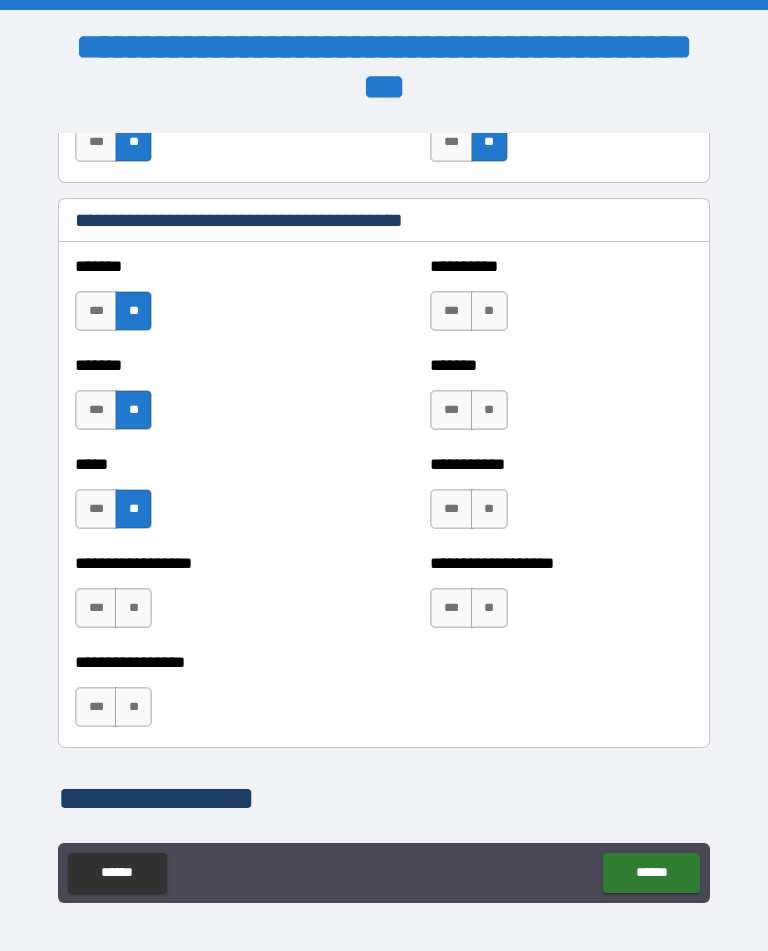 click on "**" at bounding box center [133, 608] 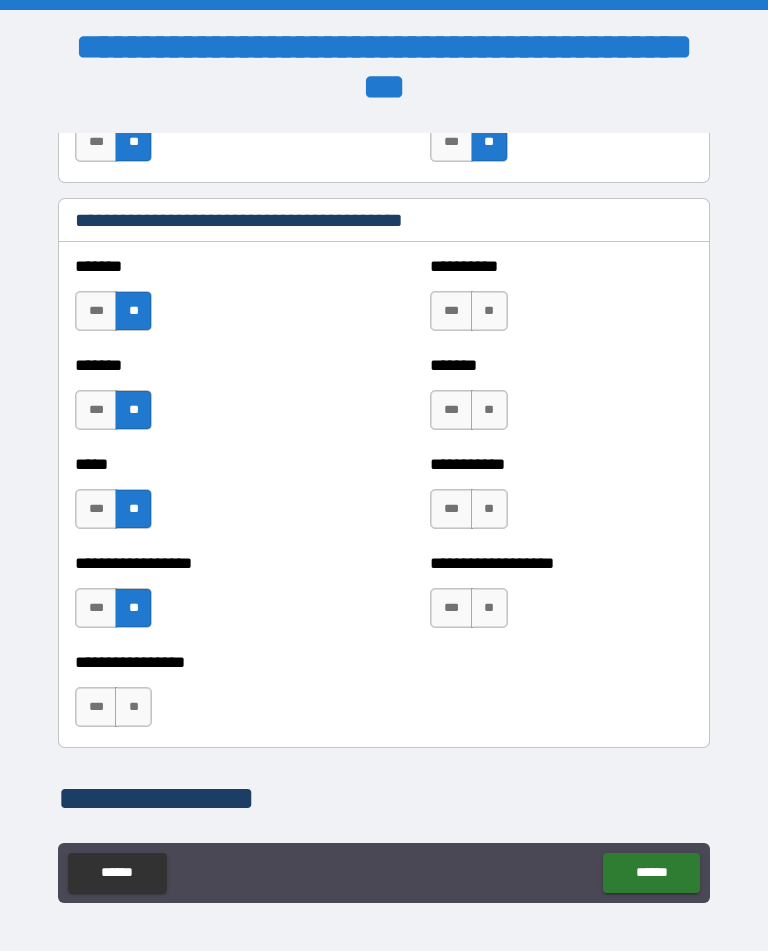 click on "***" at bounding box center [451, 311] 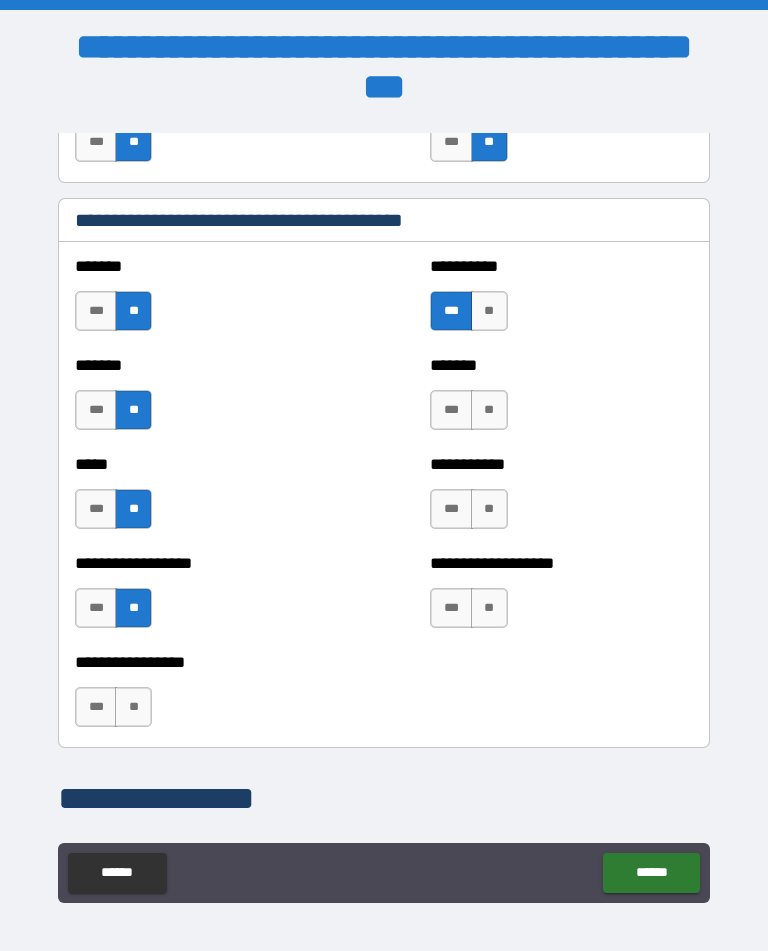 click on "**" at bounding box center [489, 410] 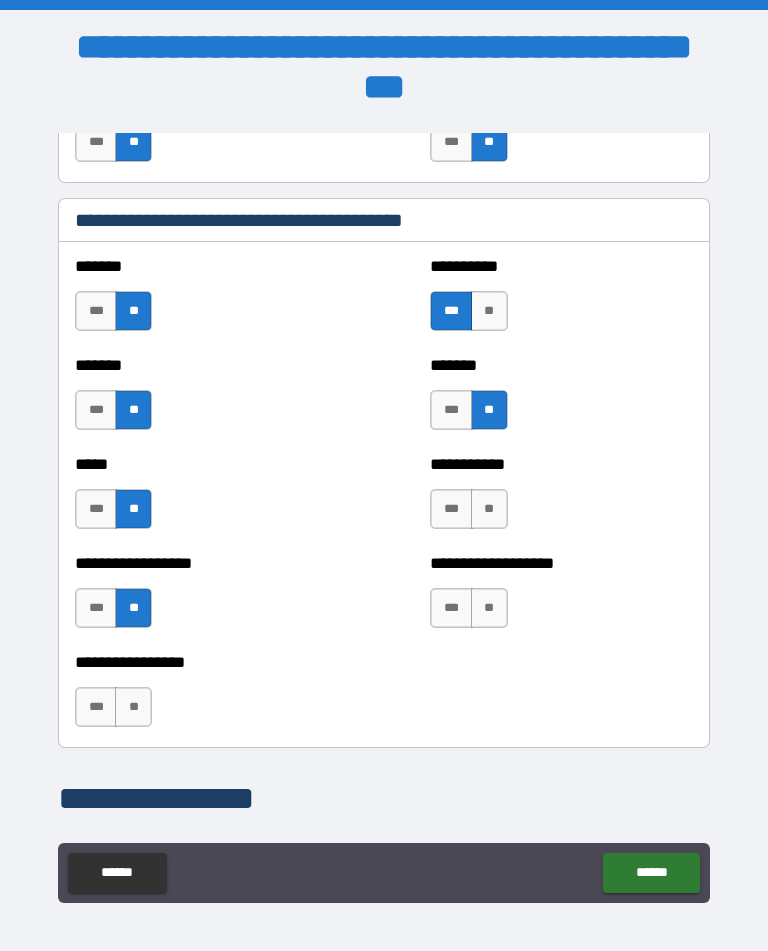 click on "**" at bounding box center [489, 509] 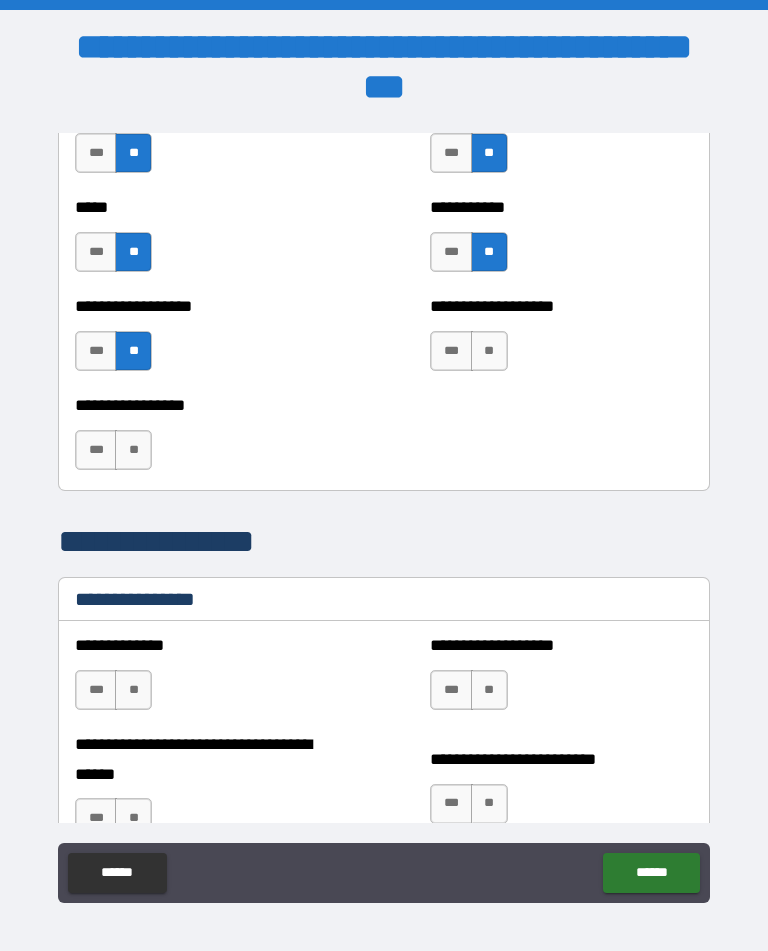 scroll, scrollTop: 2046, scrollLeft: 0, axis: vertical 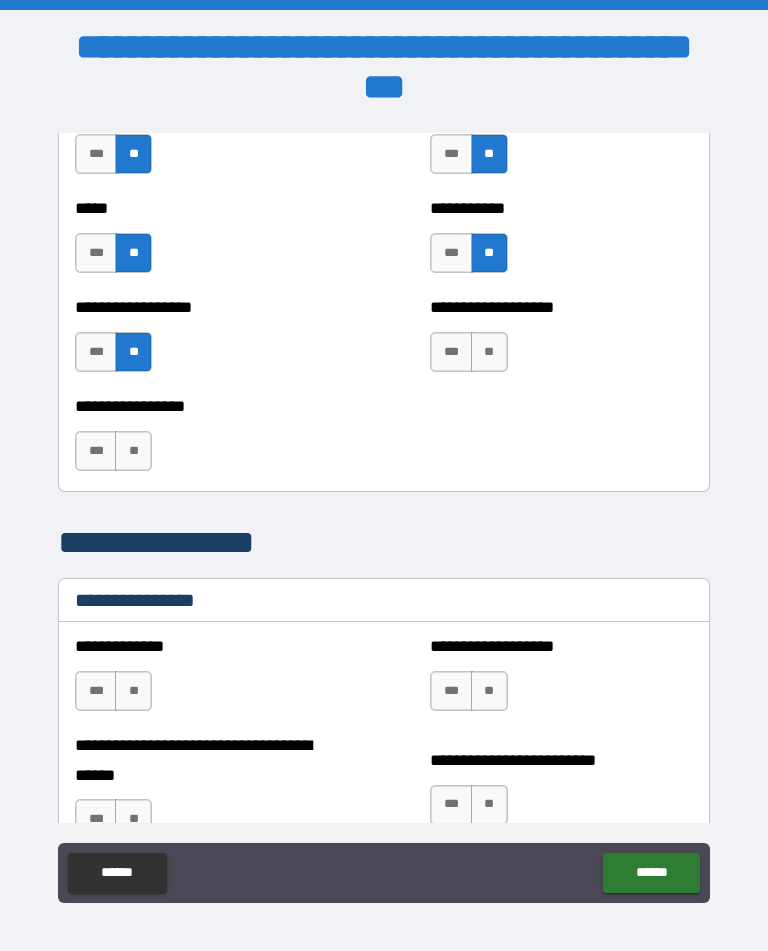 click on "**" at bounding box center [133, 451] 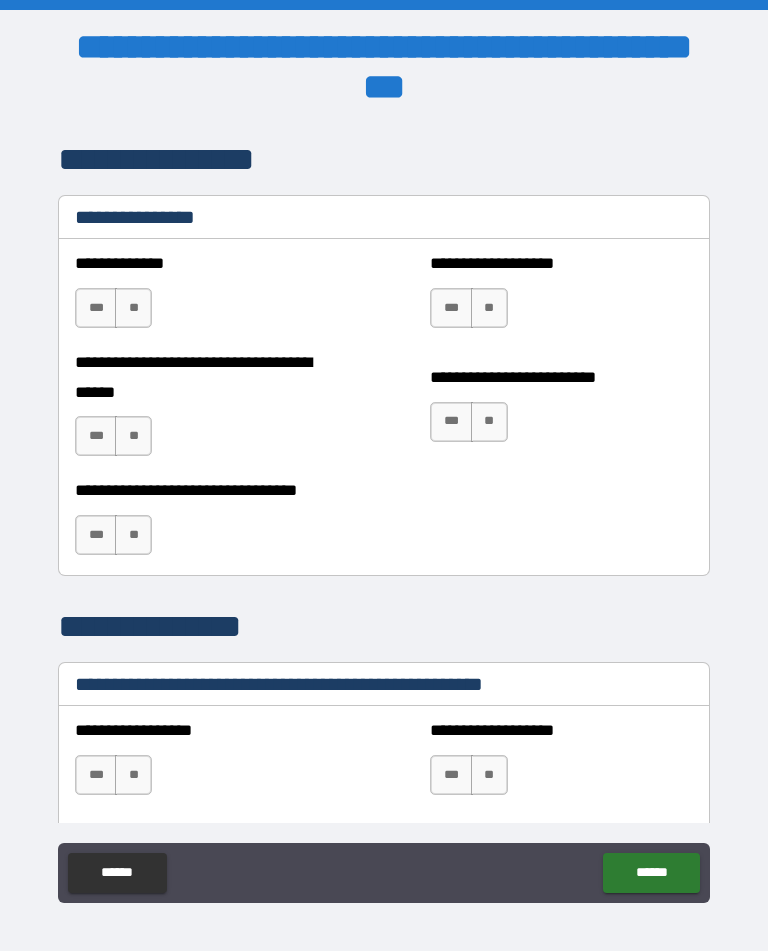 scroll, scrollTop: 2439, scrollLeft: 0, axis: vertical 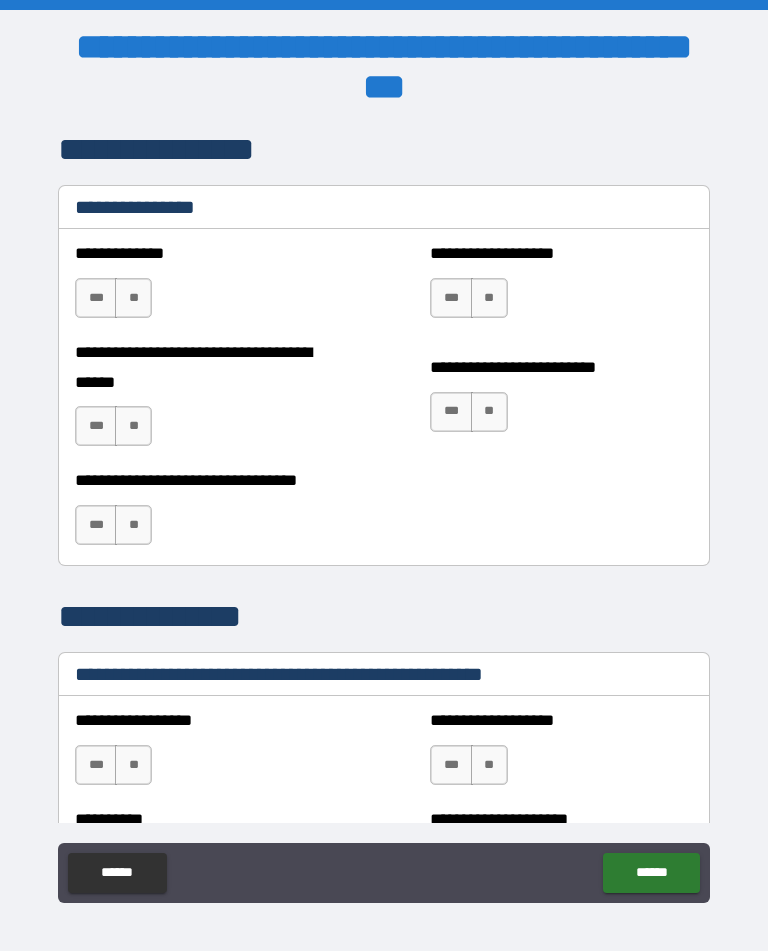 click on "***" at bounding box center (96, 298) 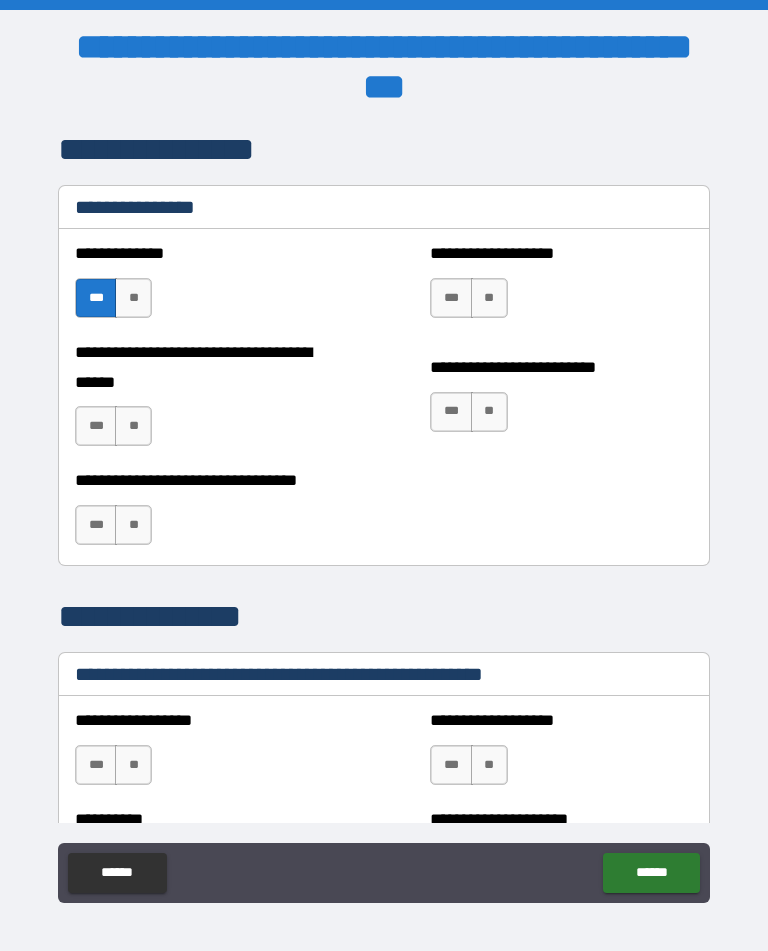 click on "***" at bounding box center [96, 426] 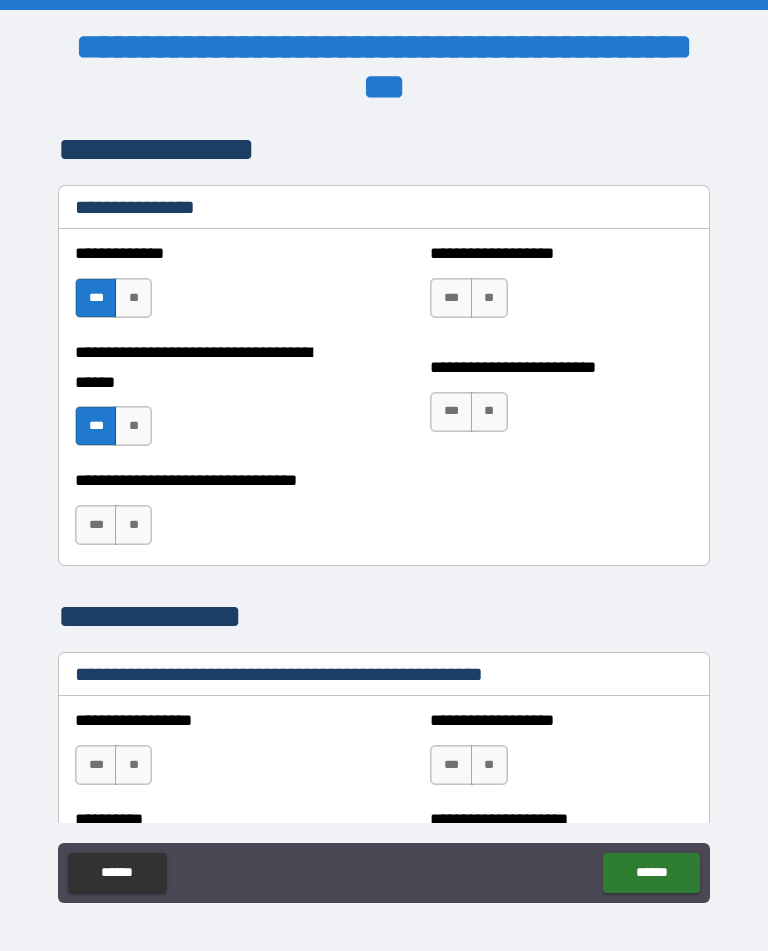 click on "**" at bounding box center (133, 525) 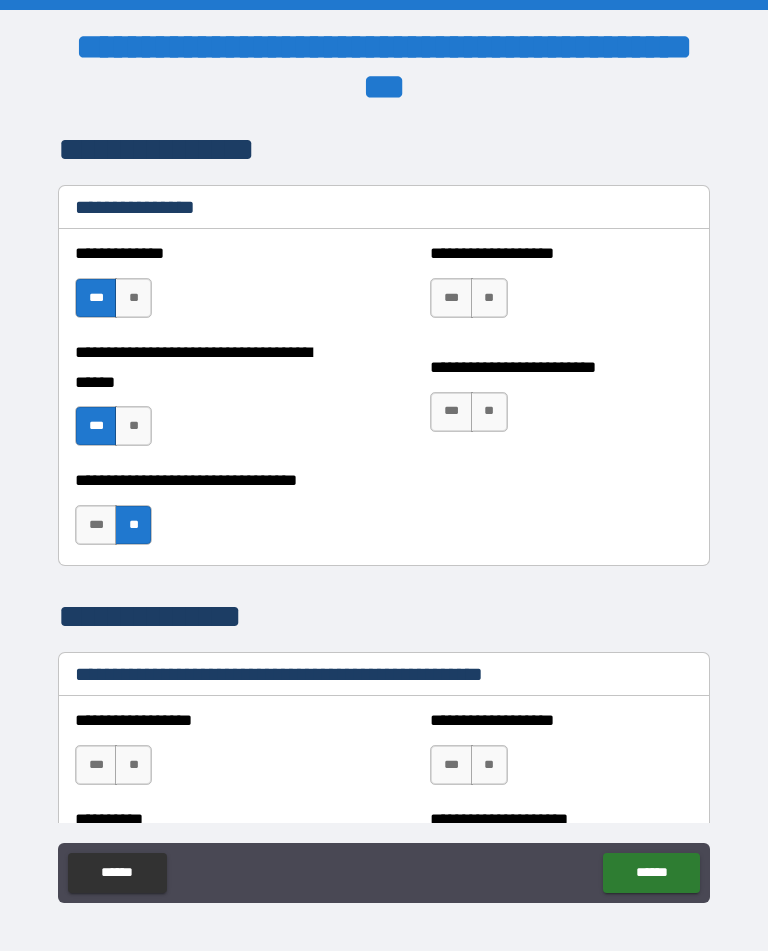 click on "**" at bounding box center (489, 298) 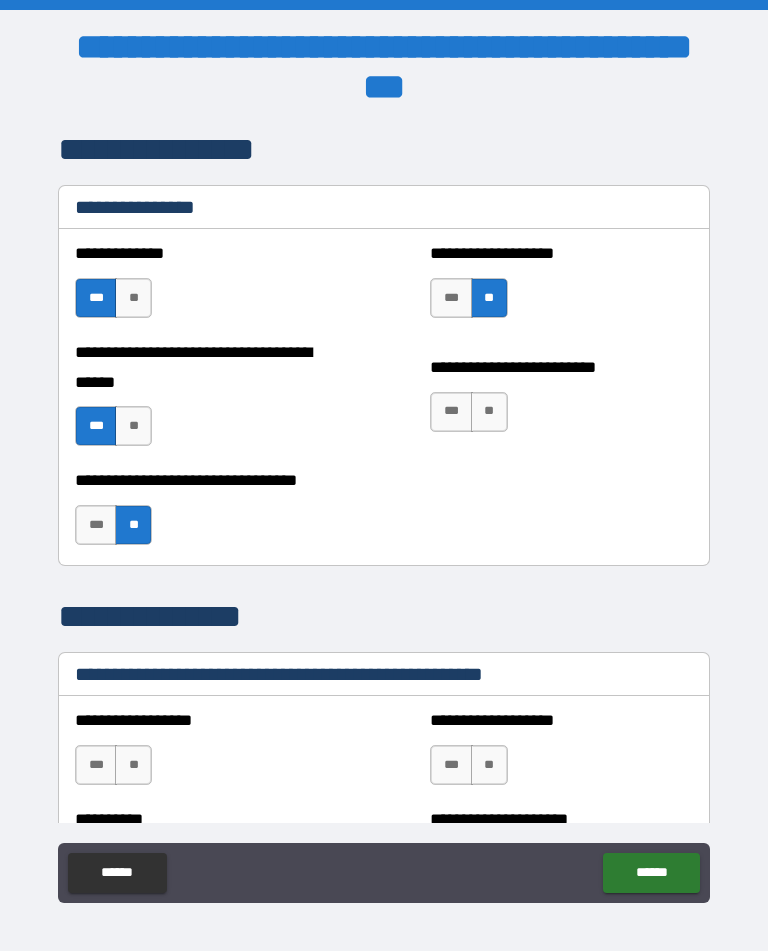 click on "**" at bounding box center [489, 412] 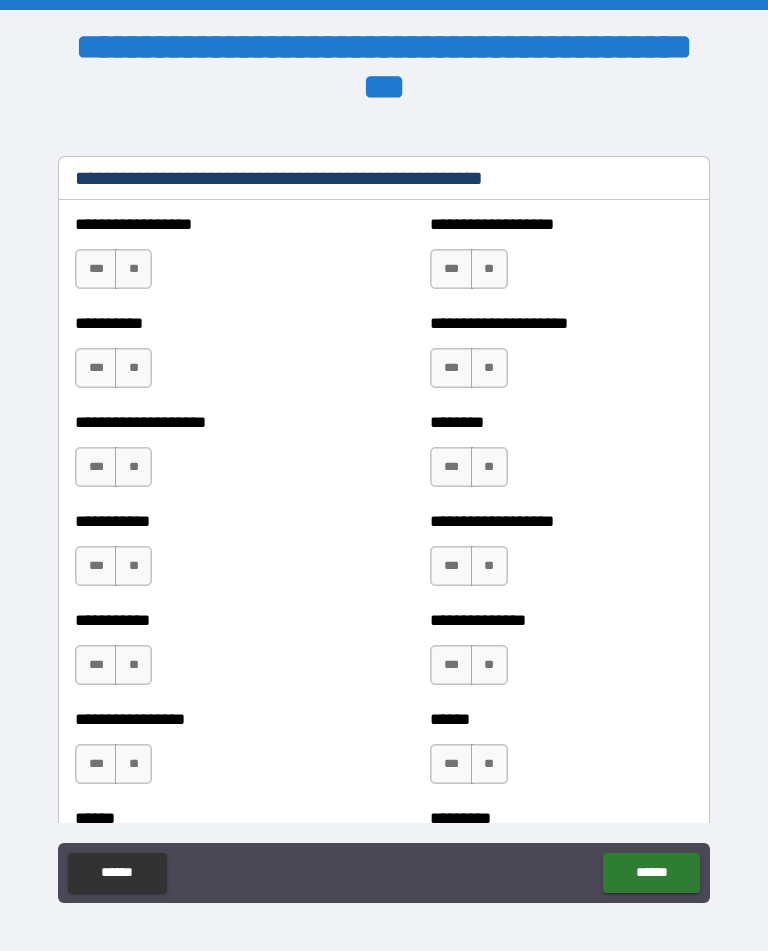 scroll, scrollTop: 2932, scrollLeft: 0, axis: vertical 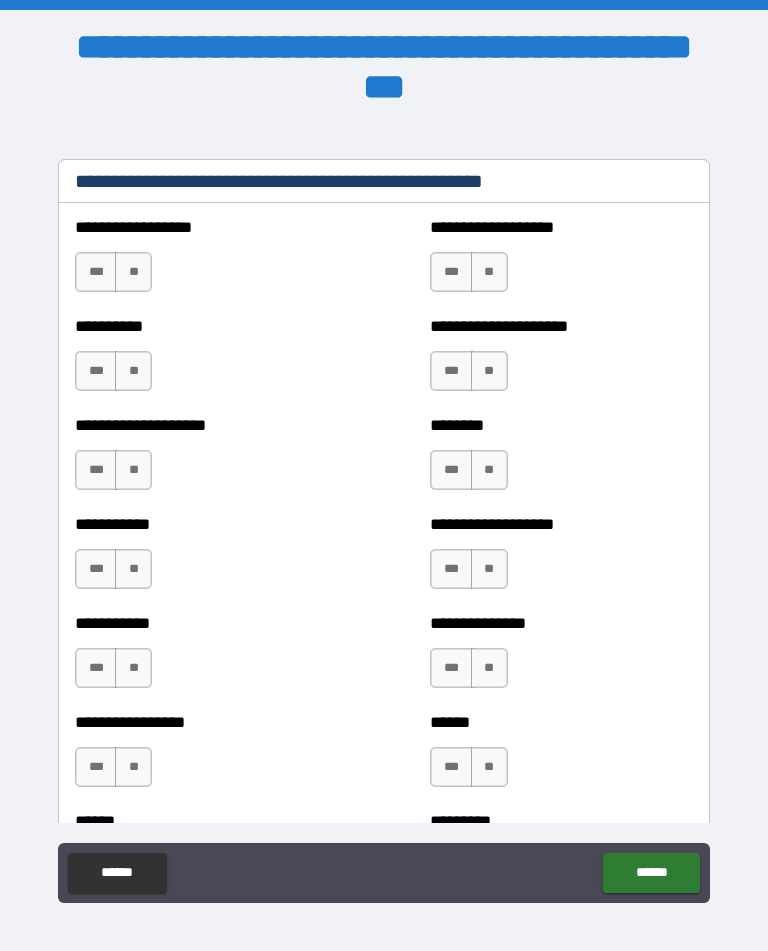 click on "**" at bounding box center [133, 272] 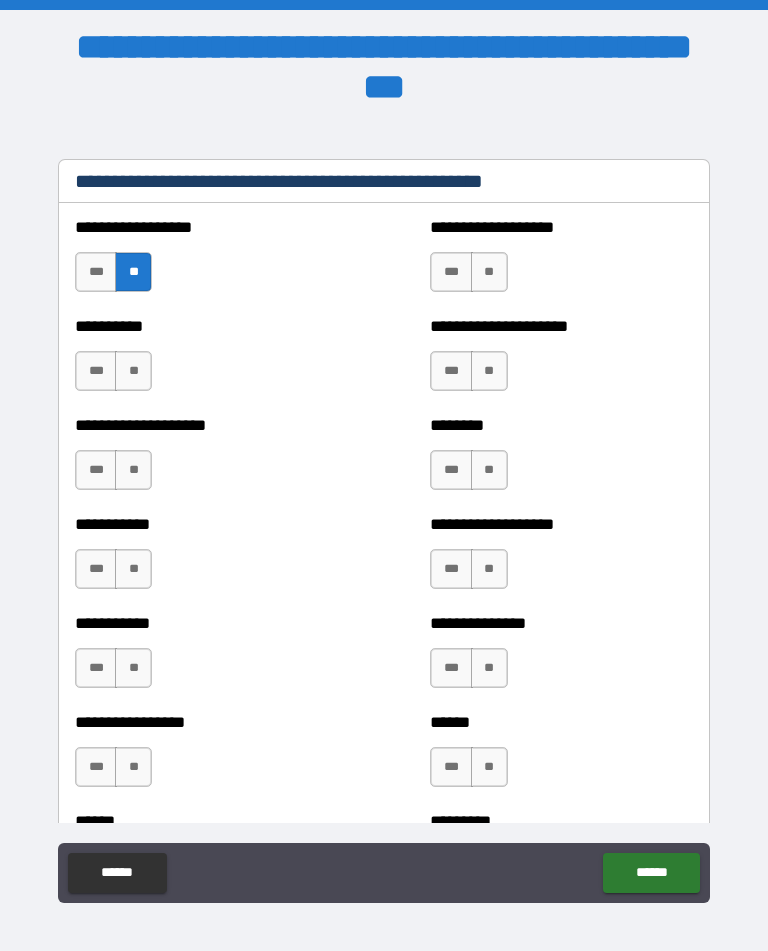 click on "**" at bounding box center (133, 371) 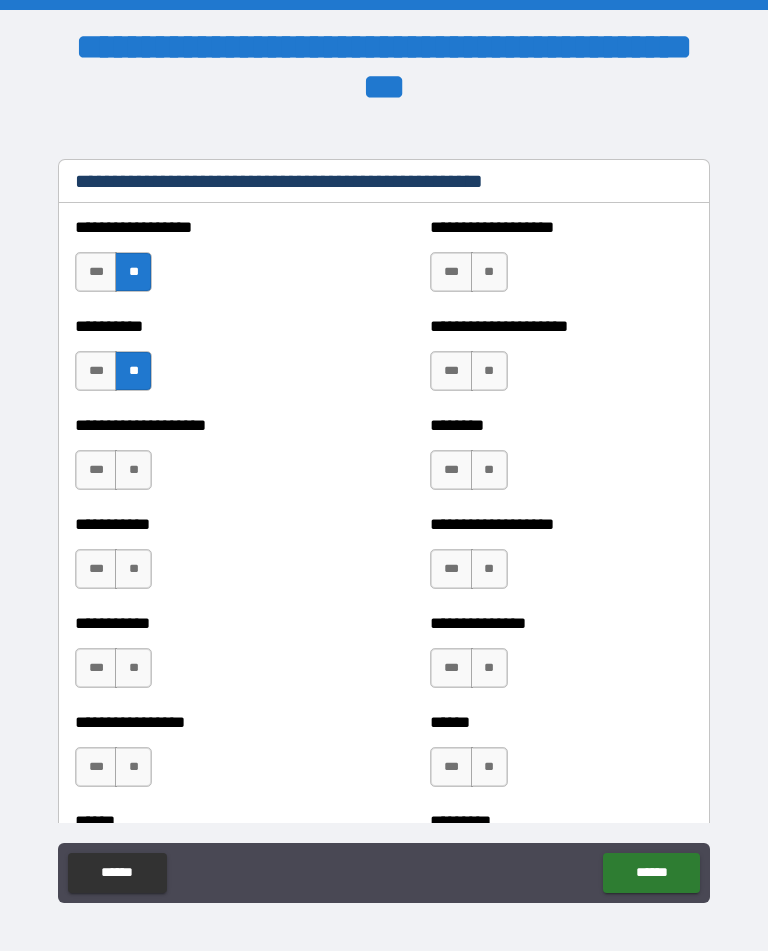 click on "**" at bounding box center [133, 470] 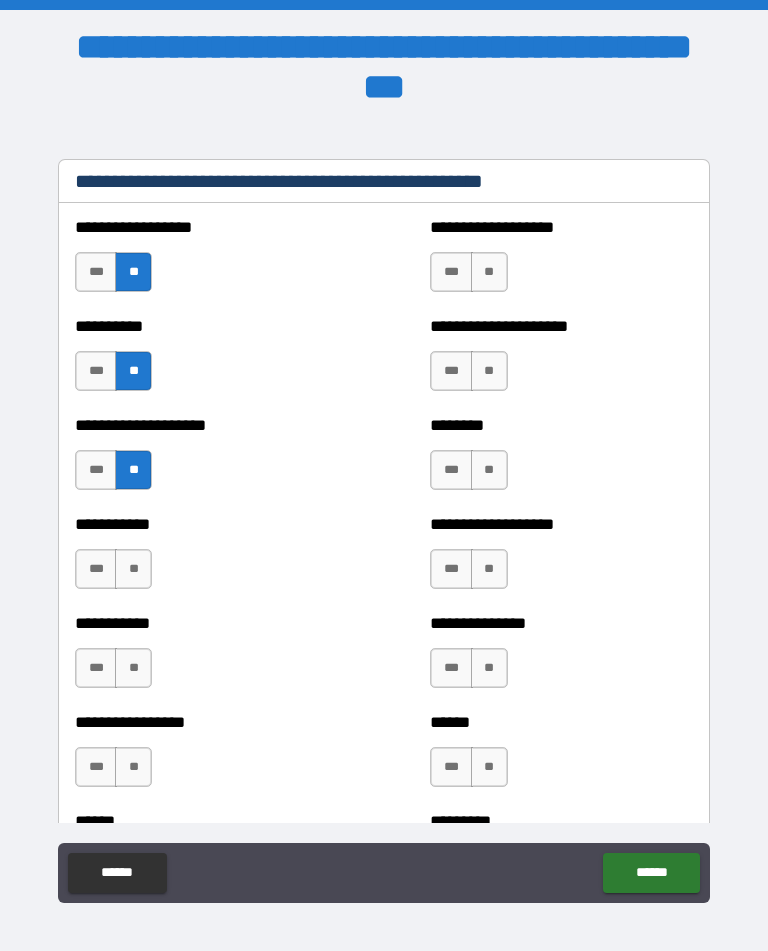 click on "**" at bounding box center [489, 272] 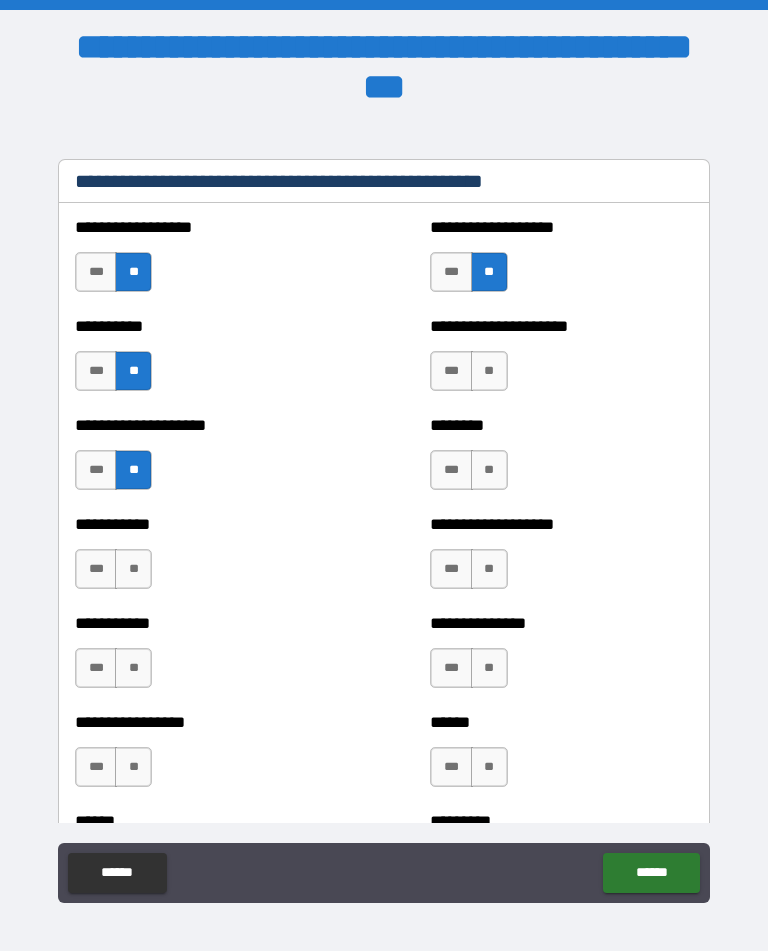 click on "**" at bounding box center [489, 371] 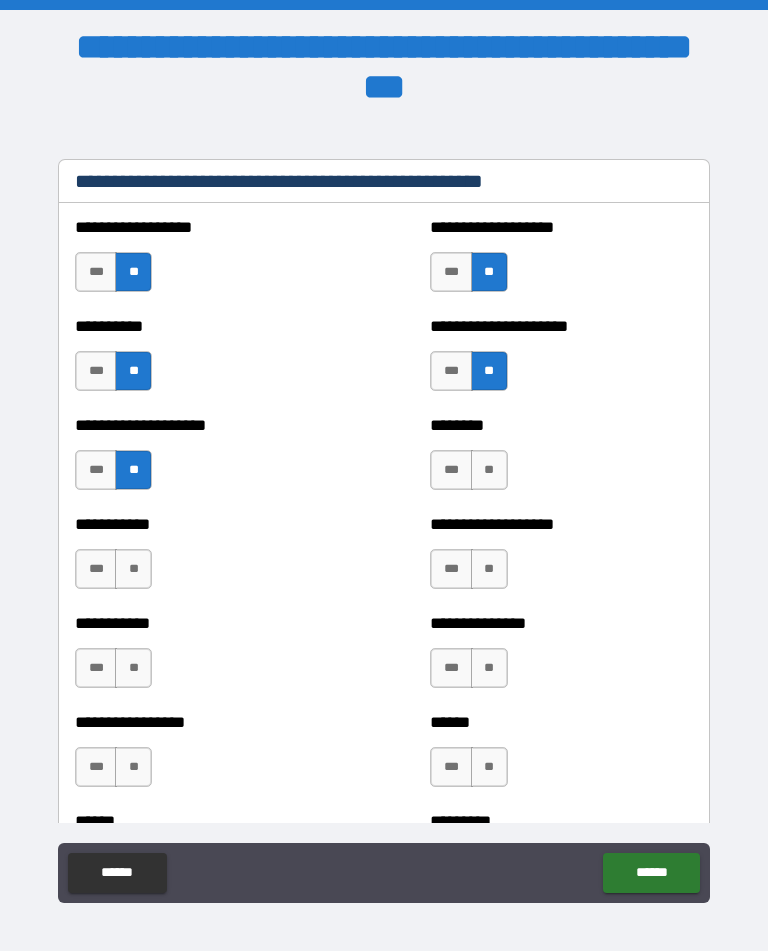 click on "**" at bounding box center (489, 470) 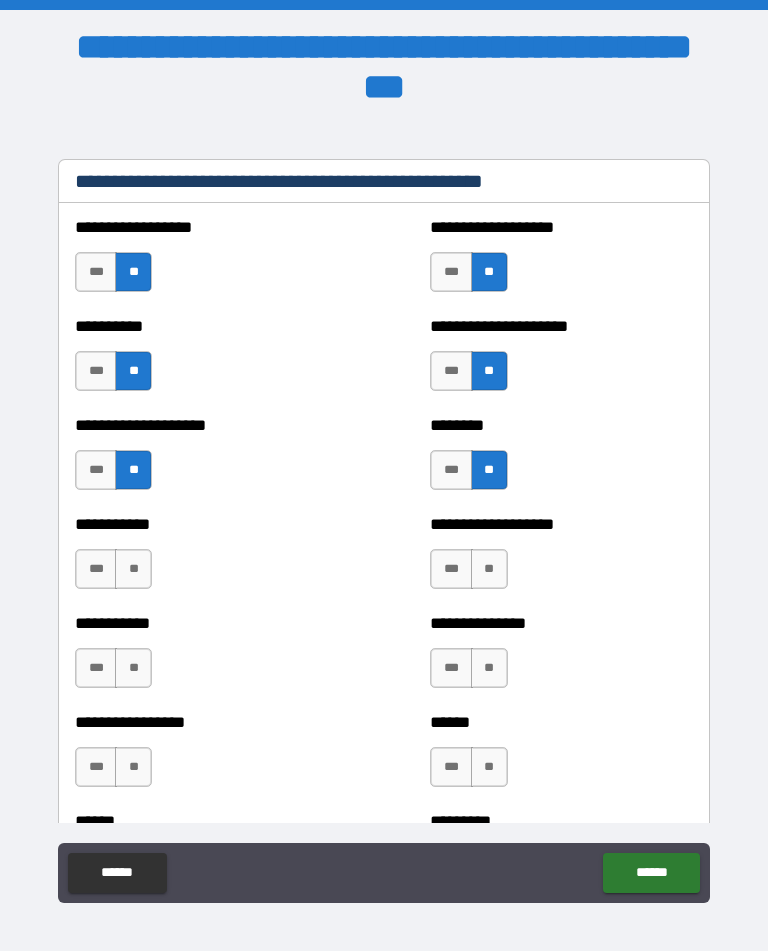 click on "**" at bounding box center [489, 569] 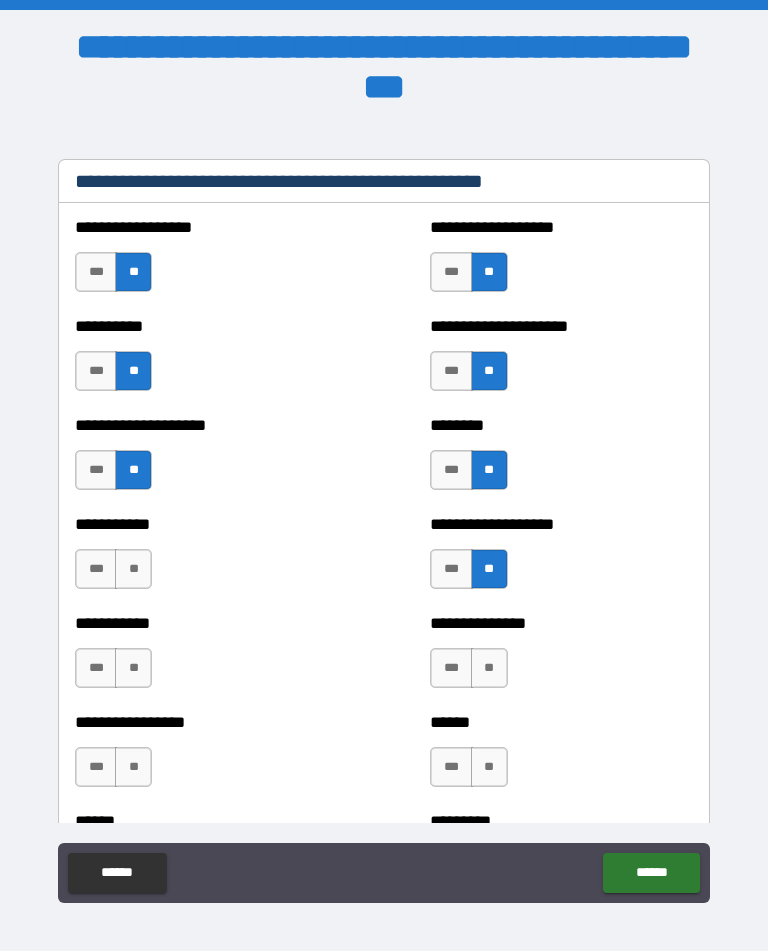 click on "**" at bounding box center [133, 569] 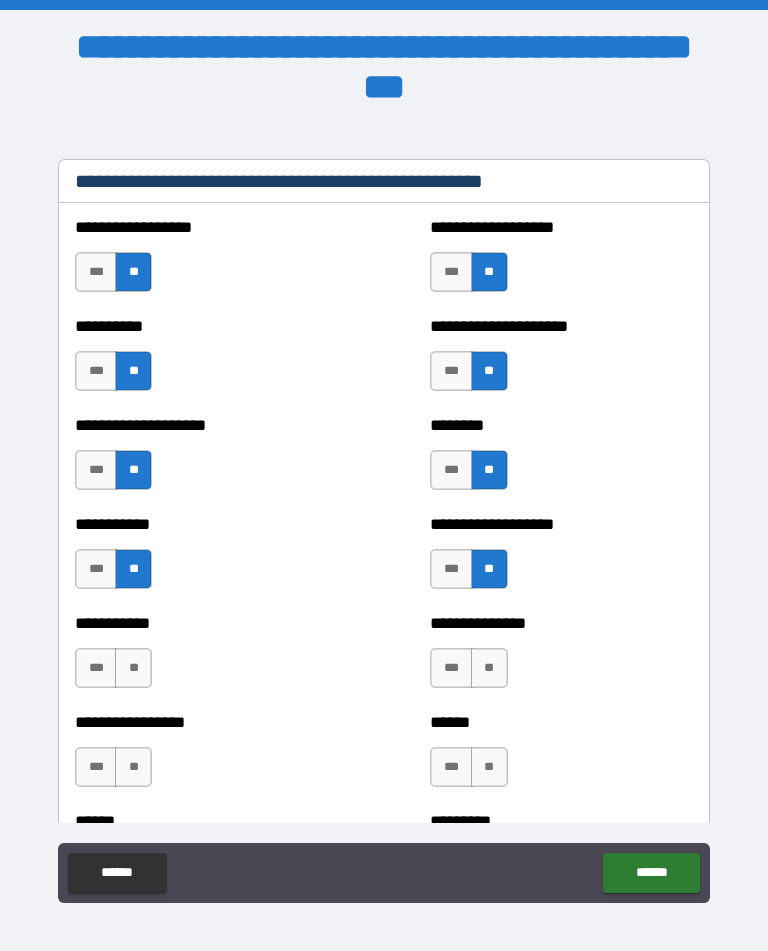 click on "**" at bounding box center (133, 668) 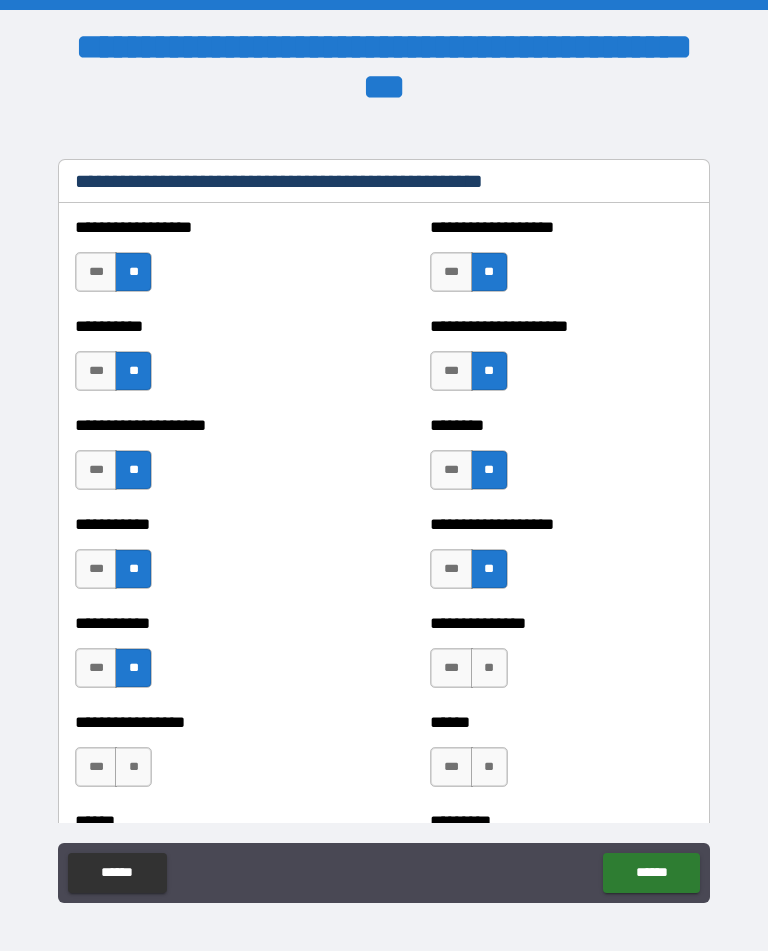click on "**" at bounding box center [489, 668] 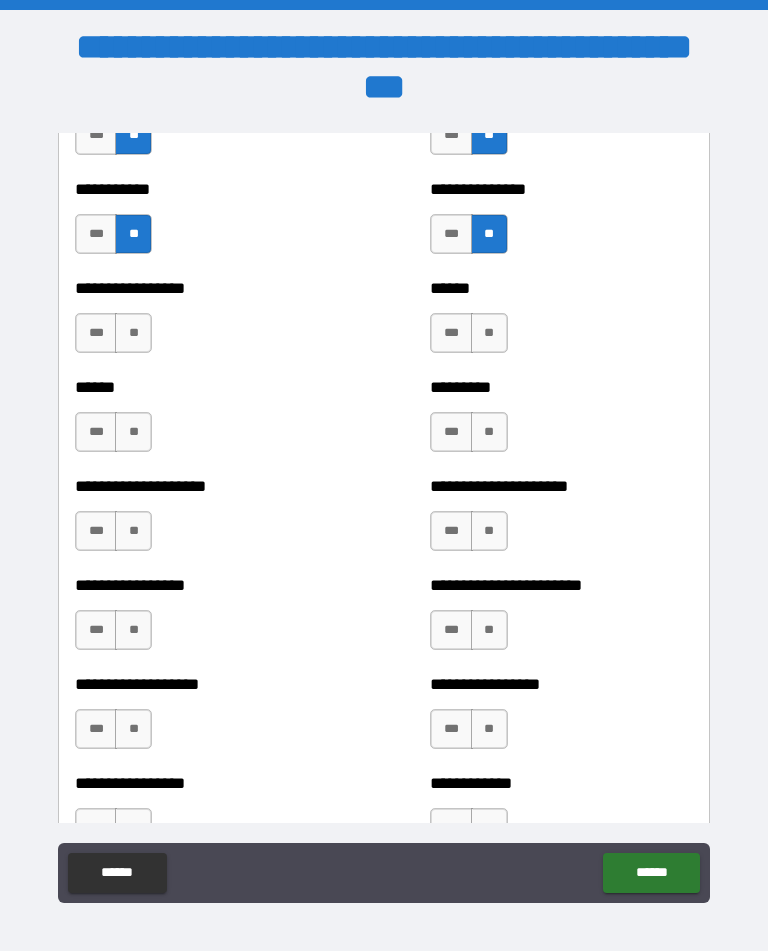 scroll, scrollTop: 3362, scrollLeft: 0, axis: vertical 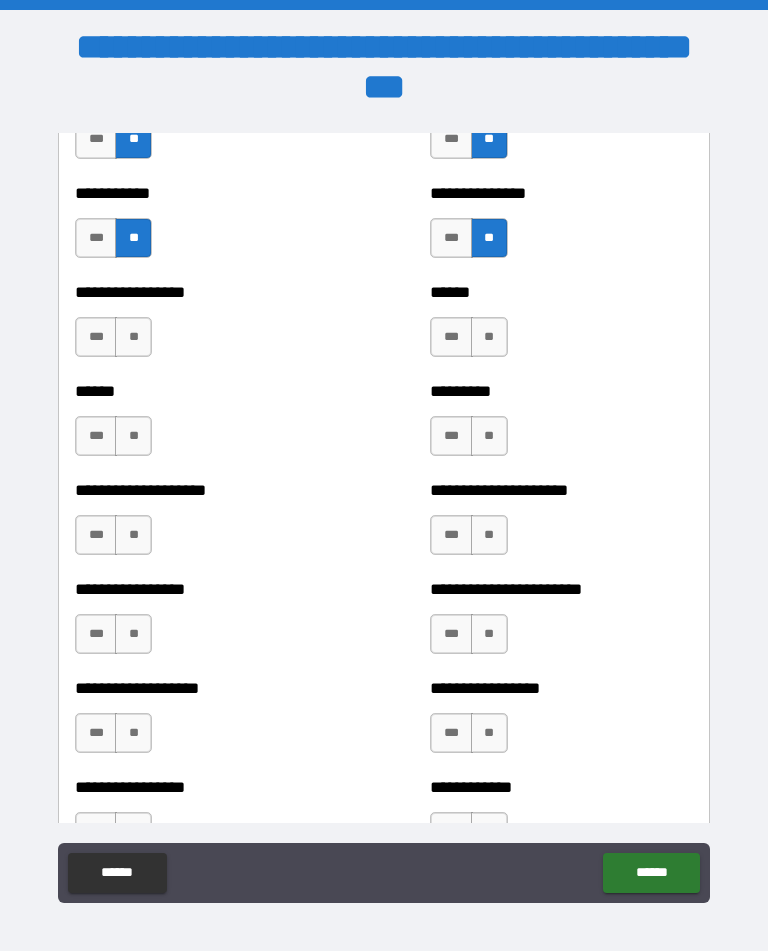 click on "**" at bounding box center [489, 337] 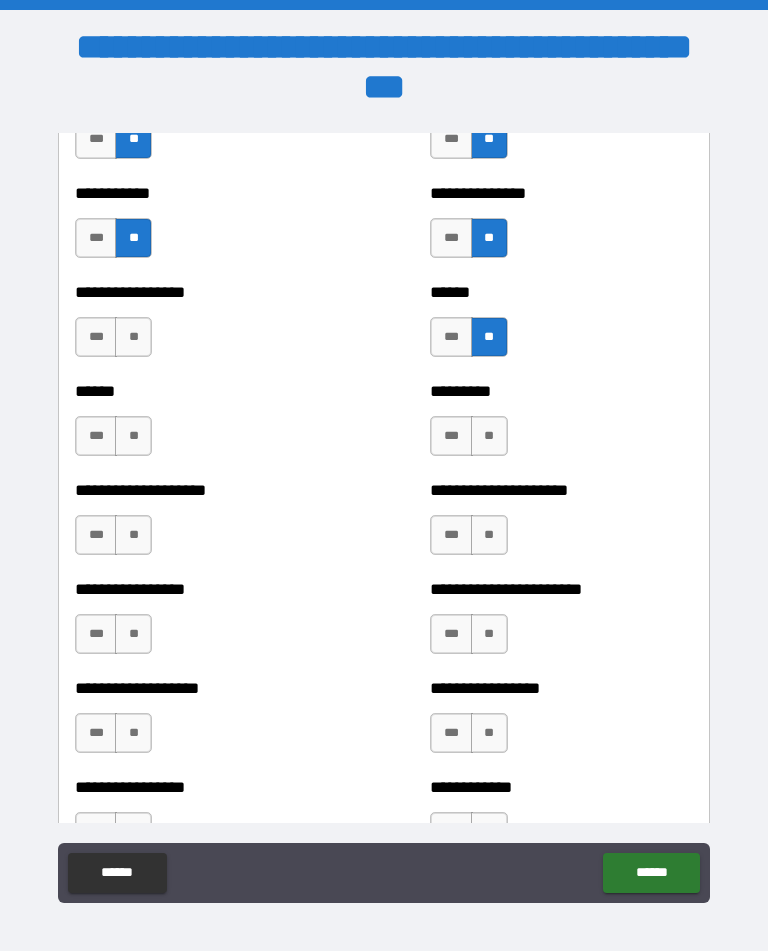 click on "**" at bounding box center [133, 337] 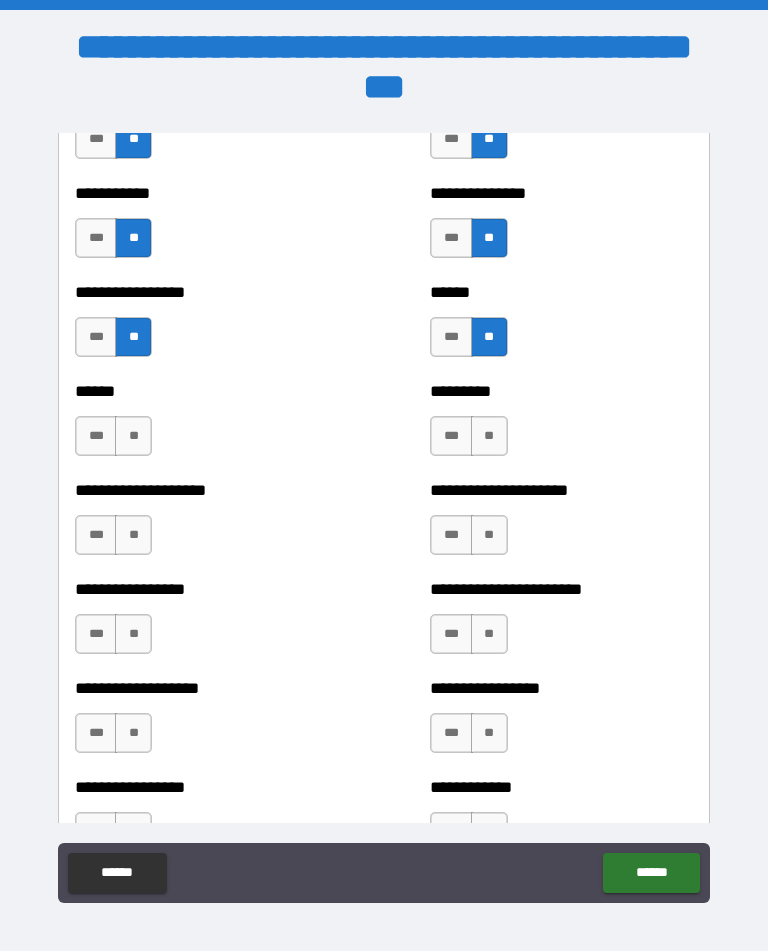 click on "**" at bounding box center (133, 436) 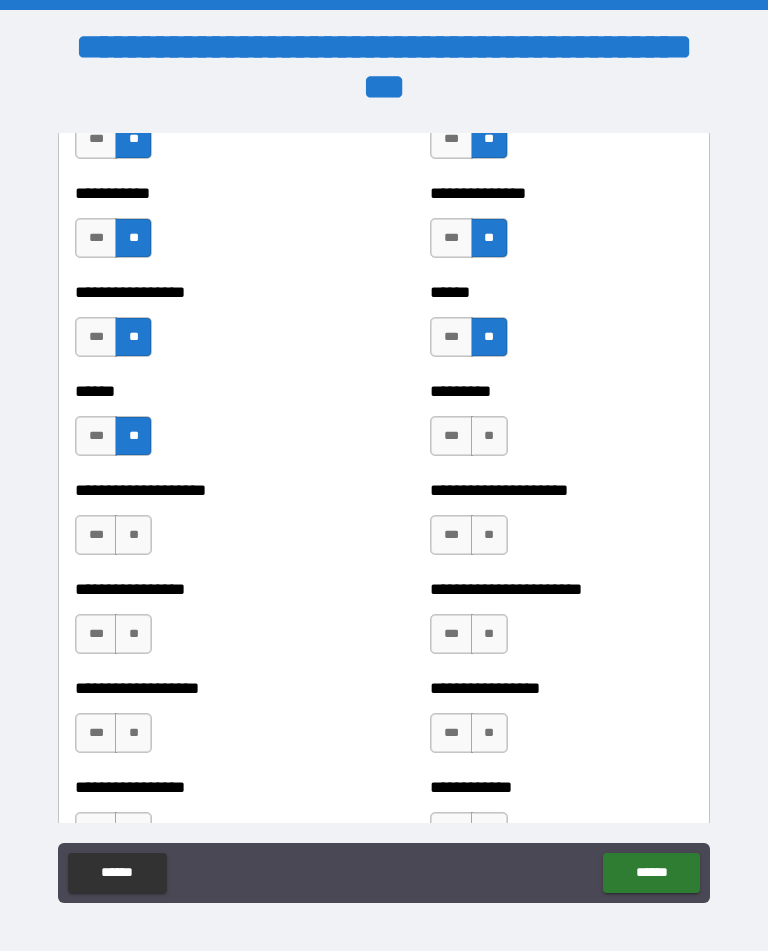 click on "**" at bounding box center (489, 436) 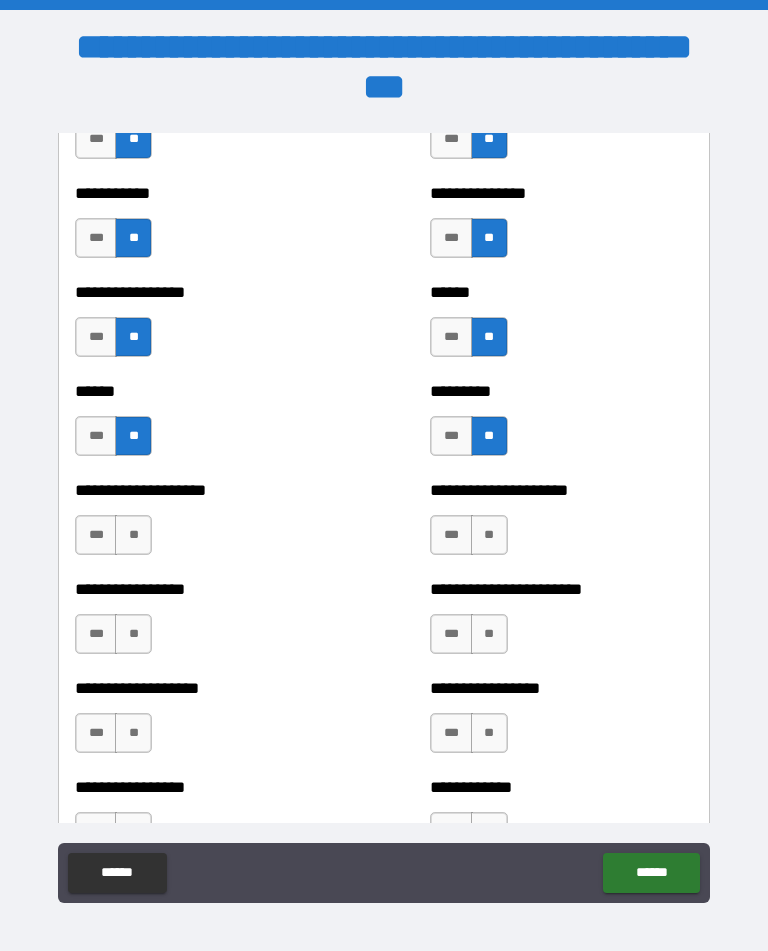click on "**" at bounding box center (489, 535) 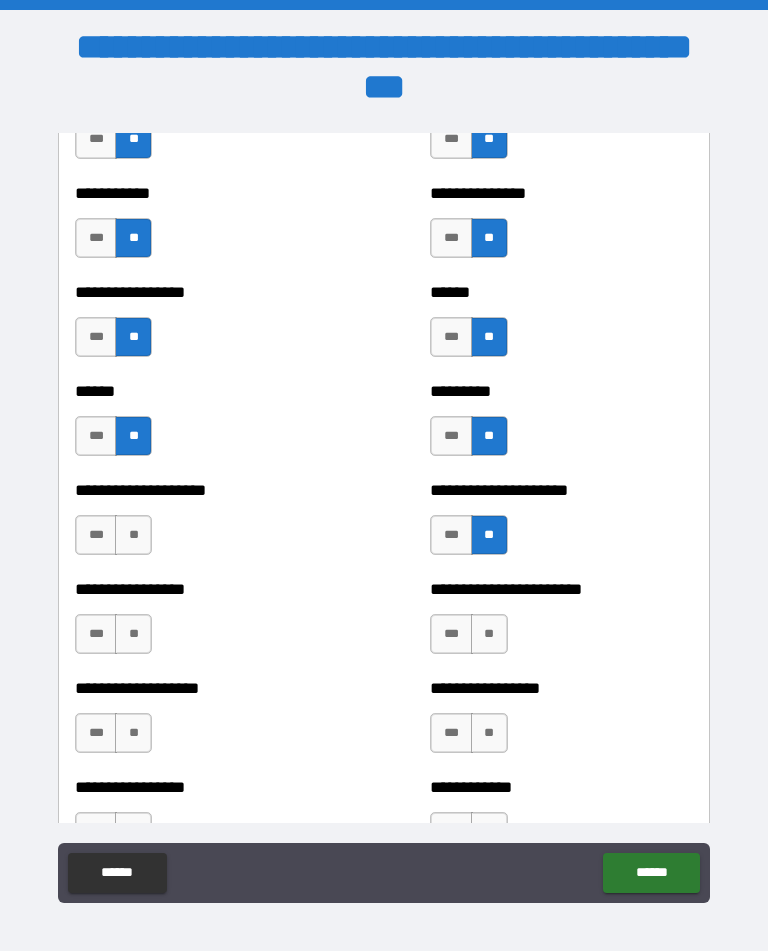 click on "**" at bounding box center [133, 535] 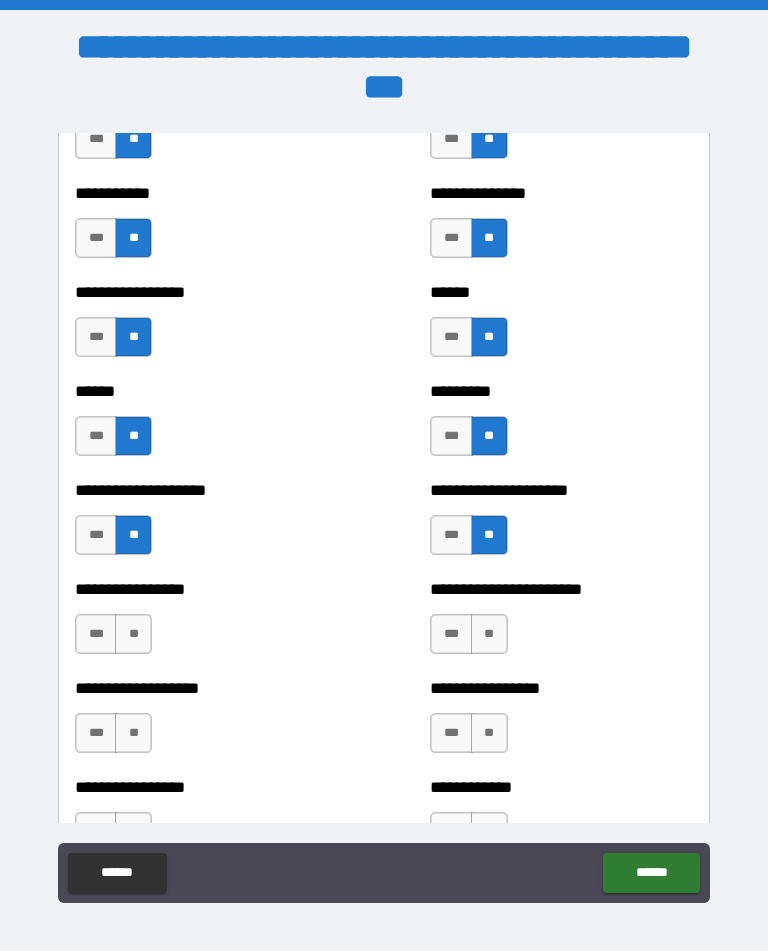 click on "**" at bounding box center (133, 634) 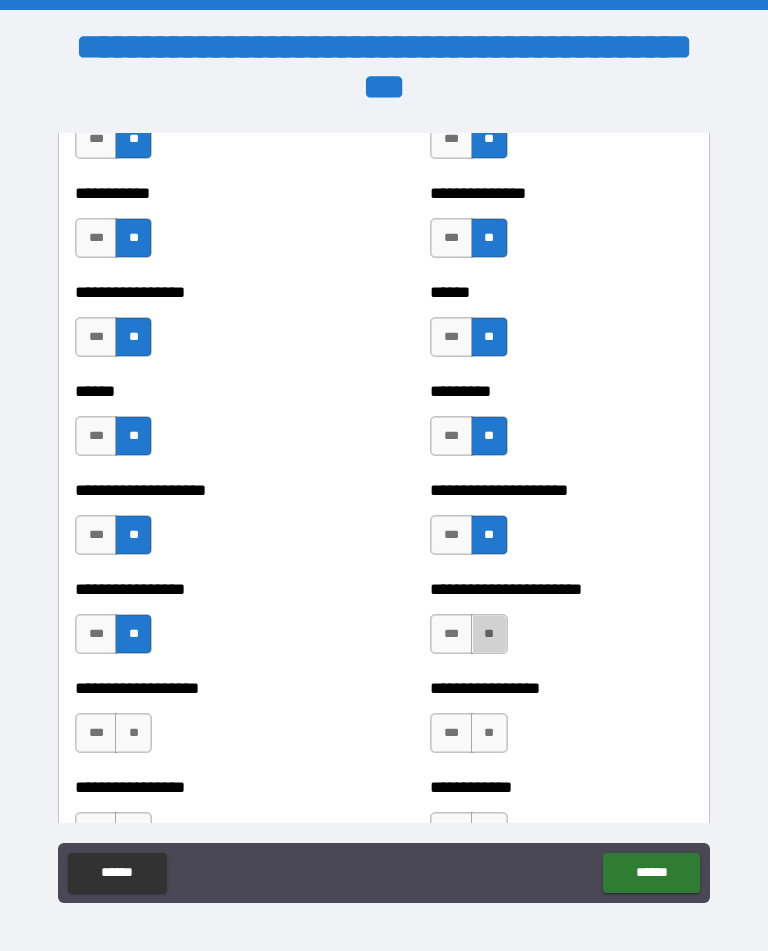 click on "**" at bounding box center (489, 634) 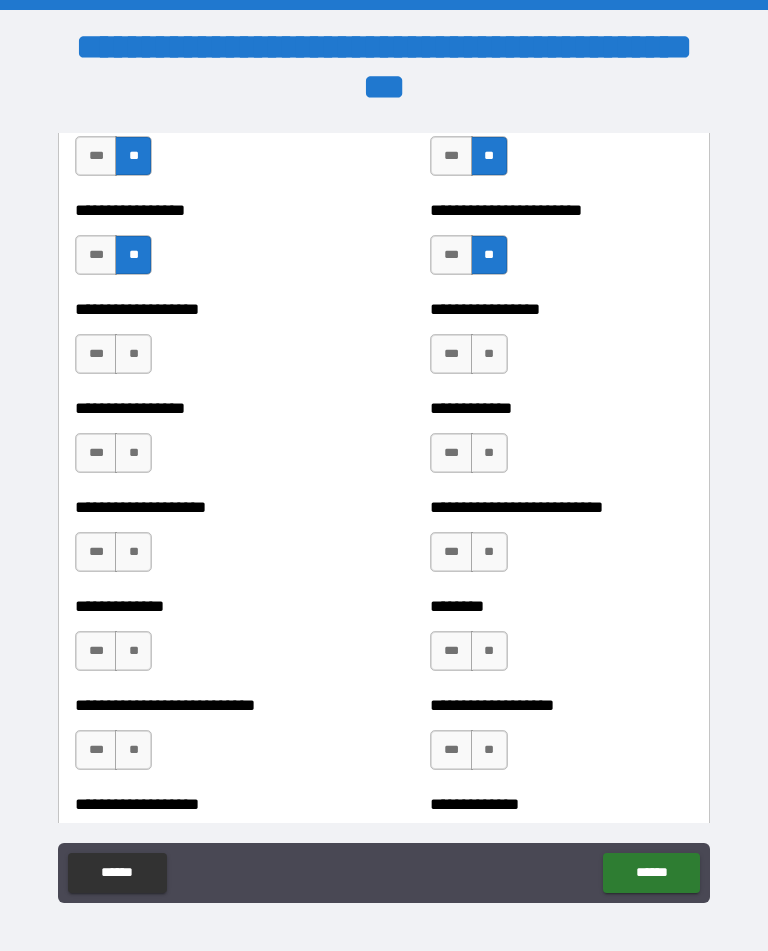 scroll, scrollTop: 3738, scrollLeft: 0, axis: vertical 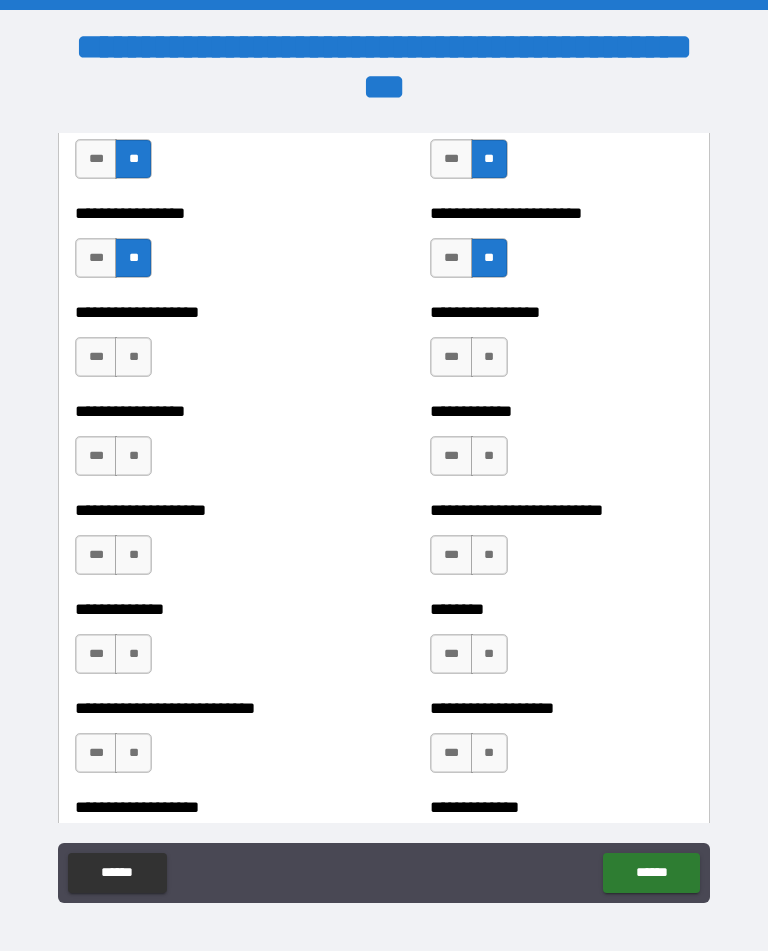 click on "**" at bounding box center (489, 357) 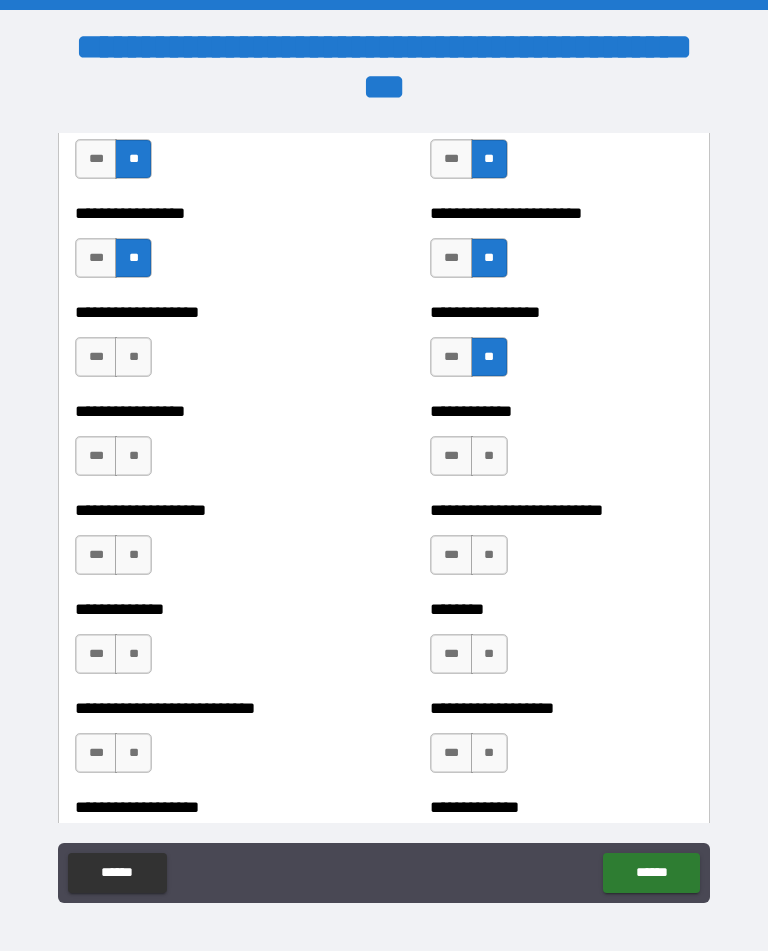 click on "**" at bounding box center [133, 357] 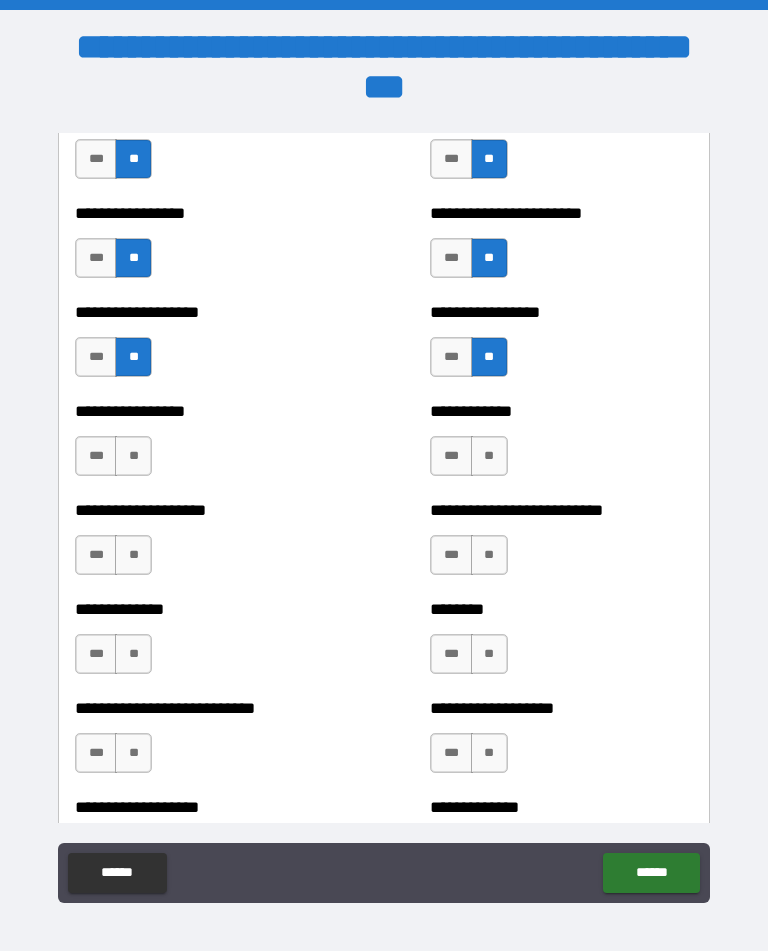 click on "**" at bounding box center (133, 456) 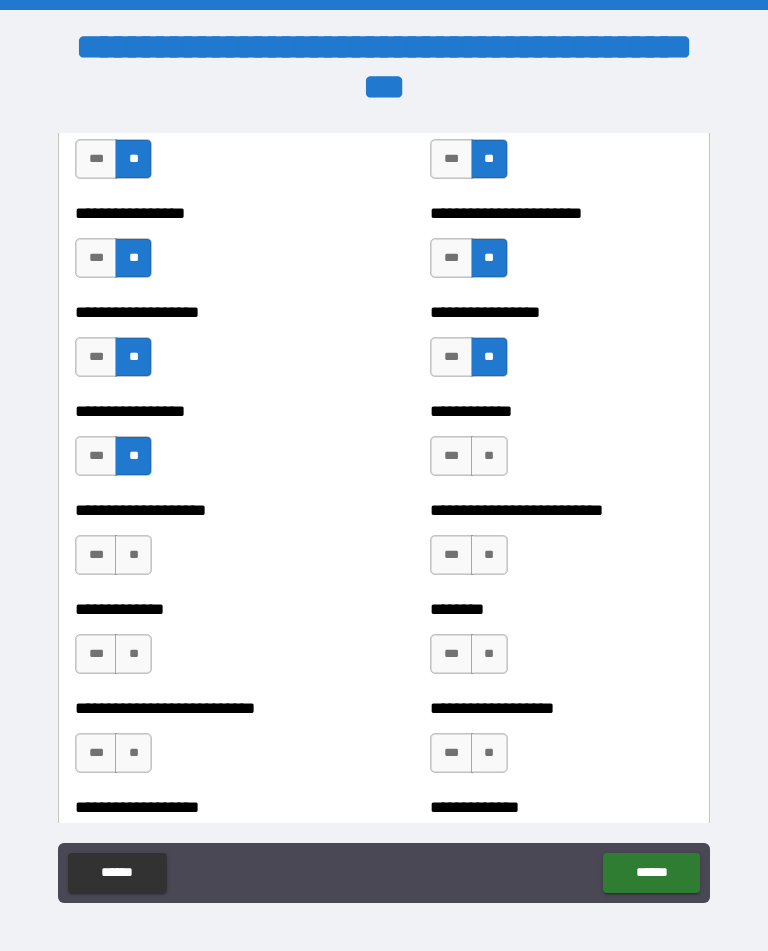 click on "**" at bounding box center (489, 456) 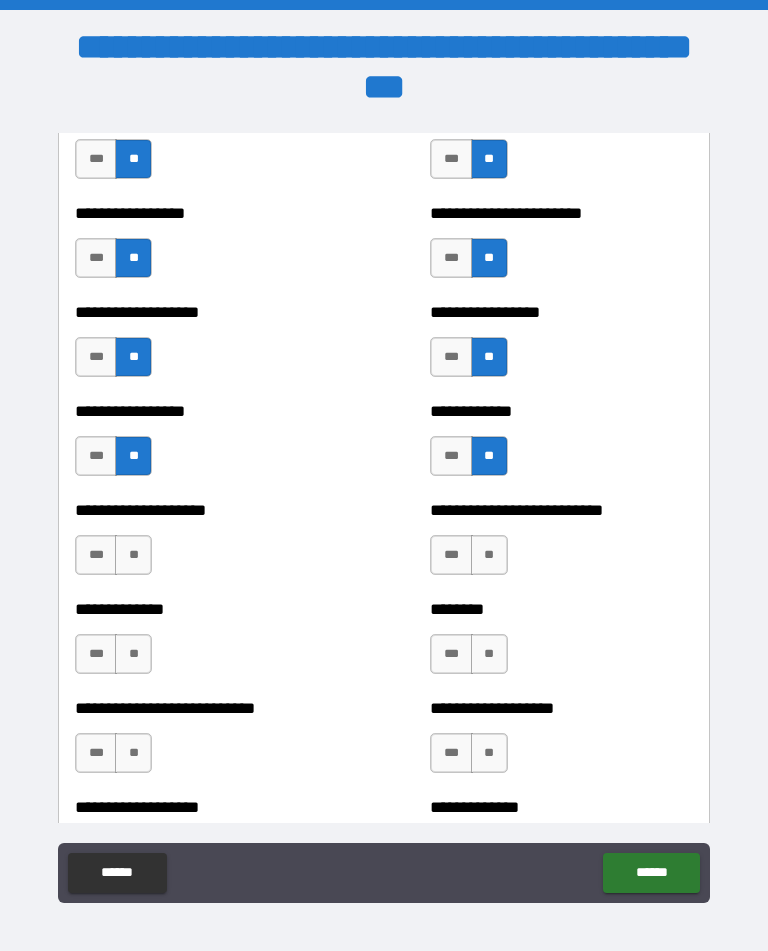 click on "**" at bounding box center [489, 555] 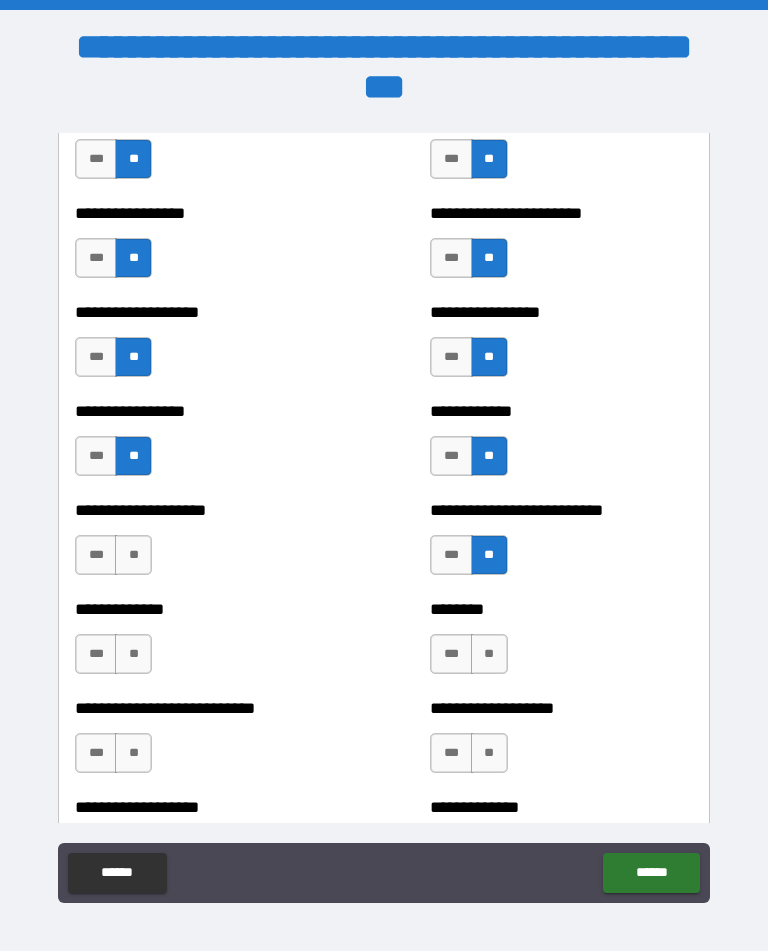 click on "**" at bounding box center [133, 555] 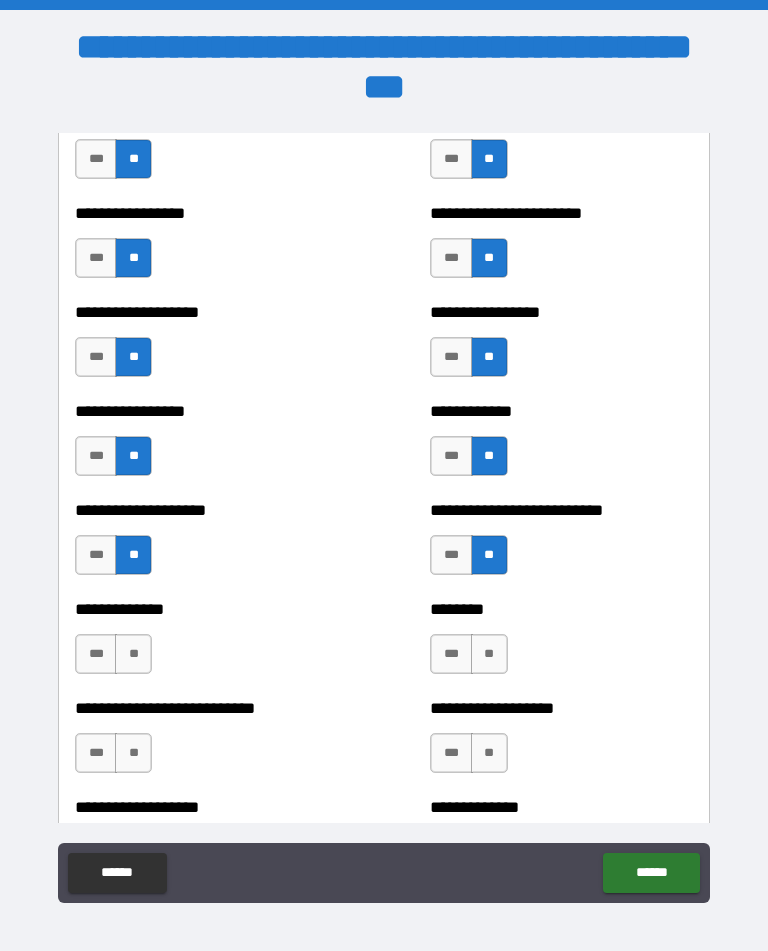 click on "**" at bounding box center [133, 654] 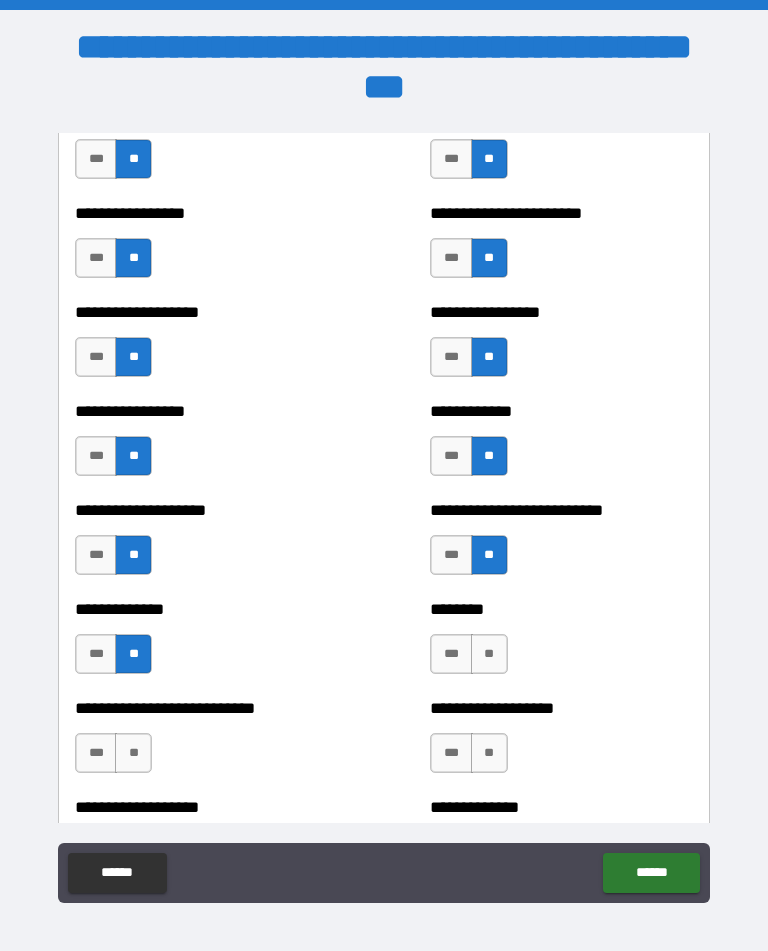 click on "**" at bounding box center [489, 654] 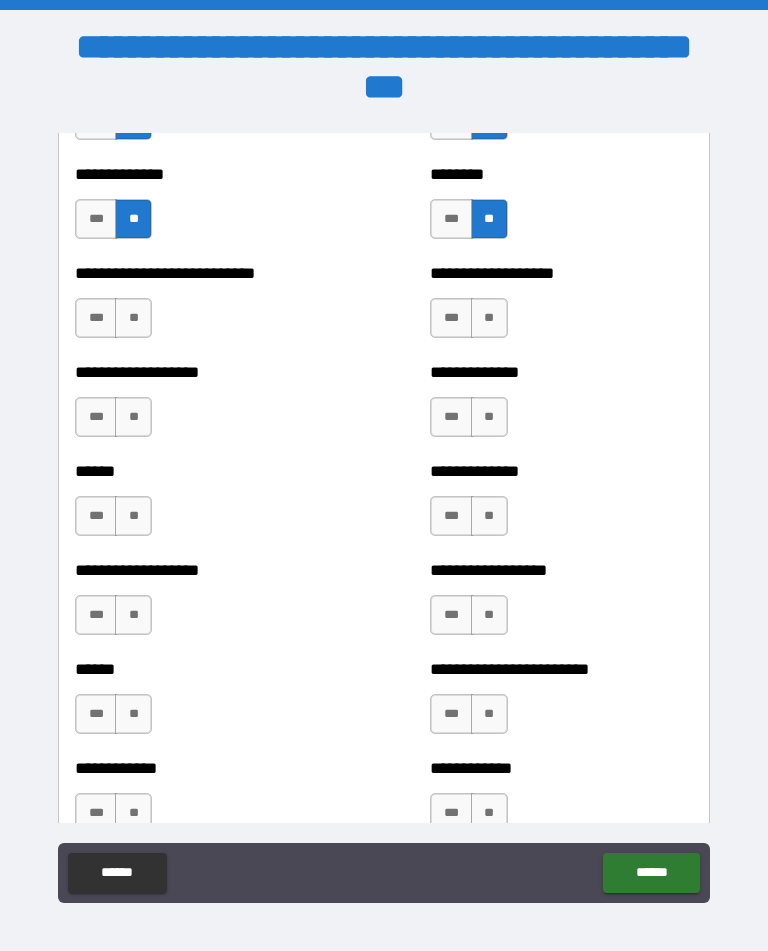 scroll, scrollTop: 4167, scrollLeft: 0, axis: vertical 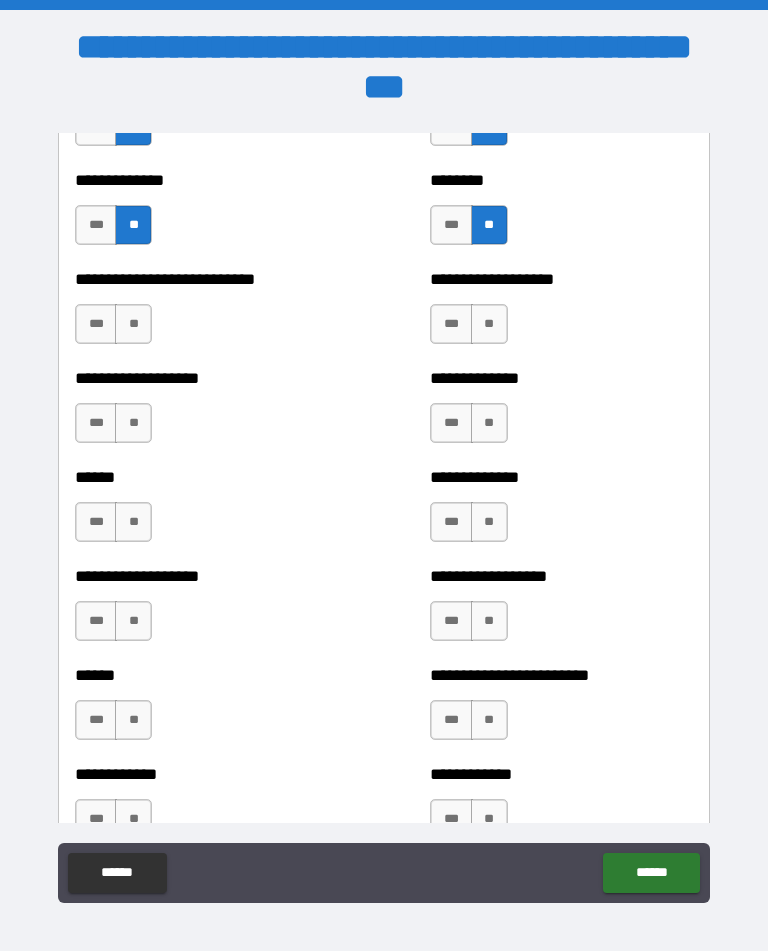 click on "**" at bounding box center [489, 324] 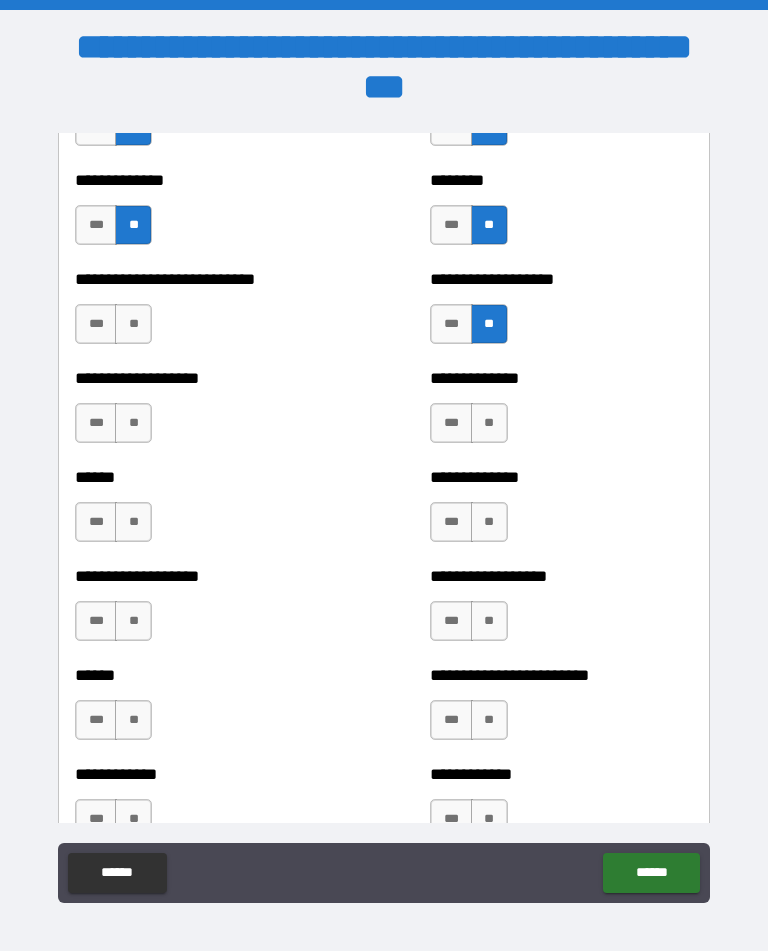 click on "**" at bounding box center [133, 324] 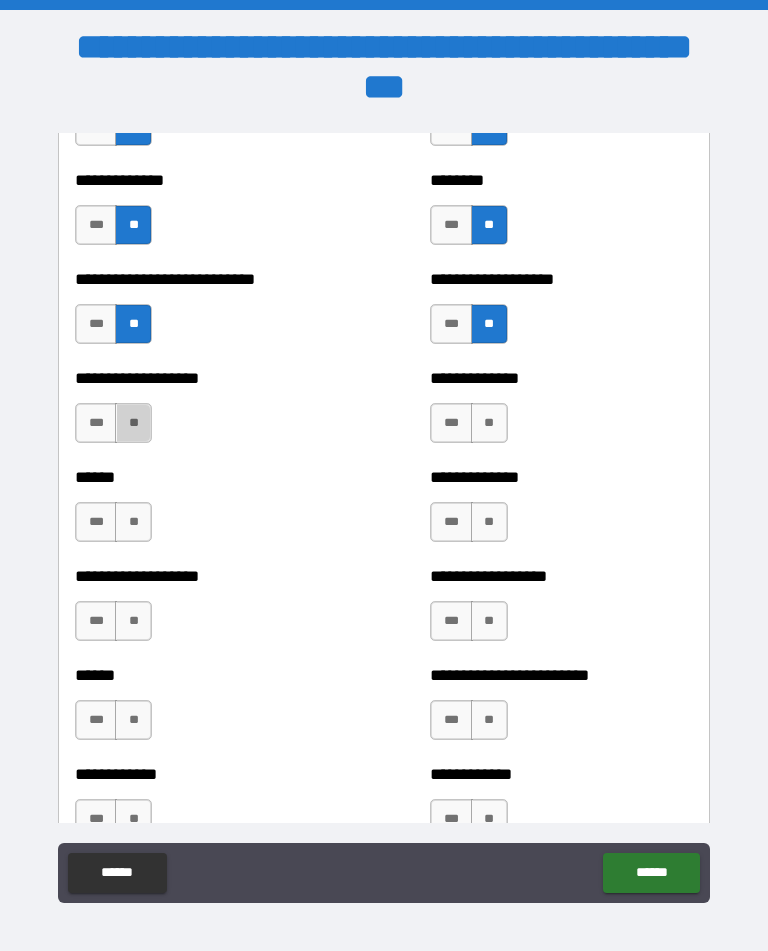 click on "**" at bounding box center [133, 423] 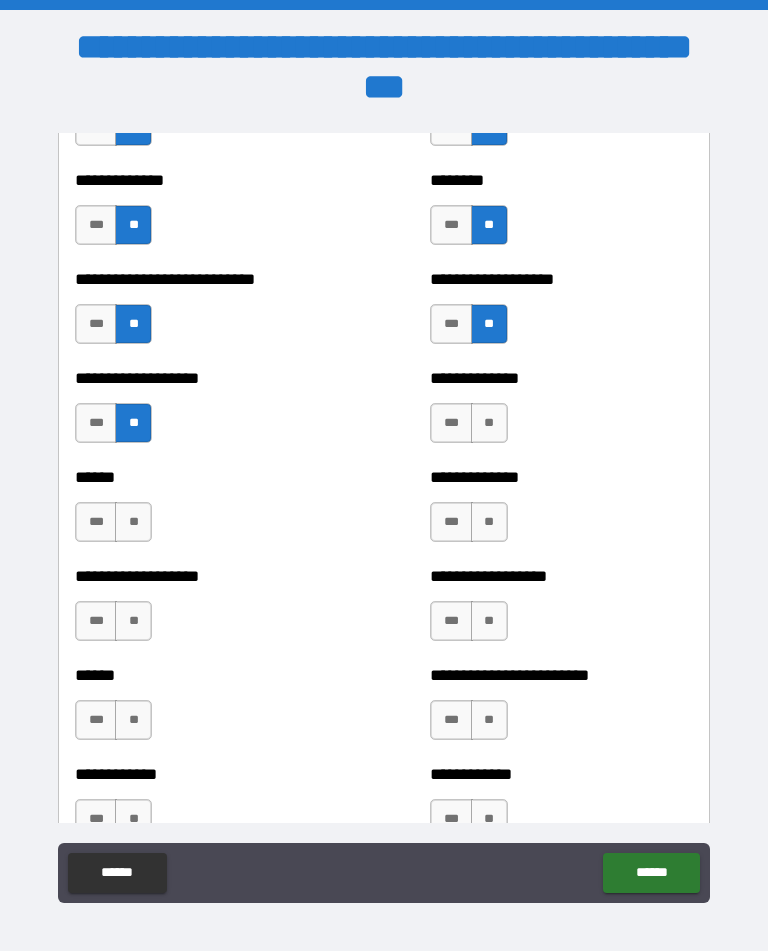click on "**" at bounding box center [489, 423] 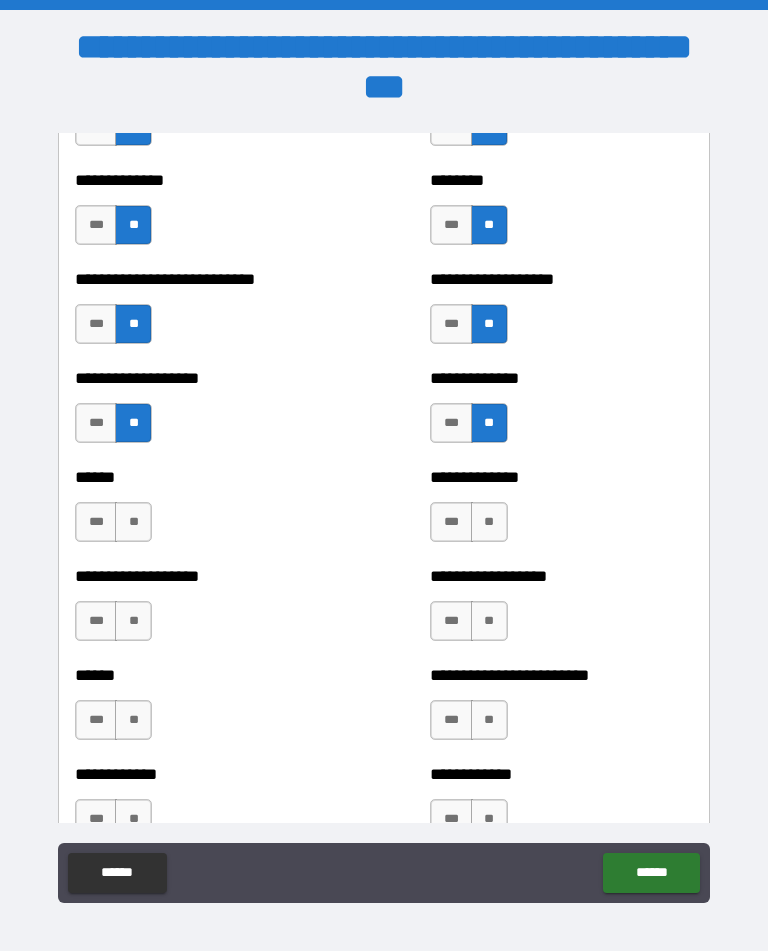 click on "**" at bounding box center [489, 522] 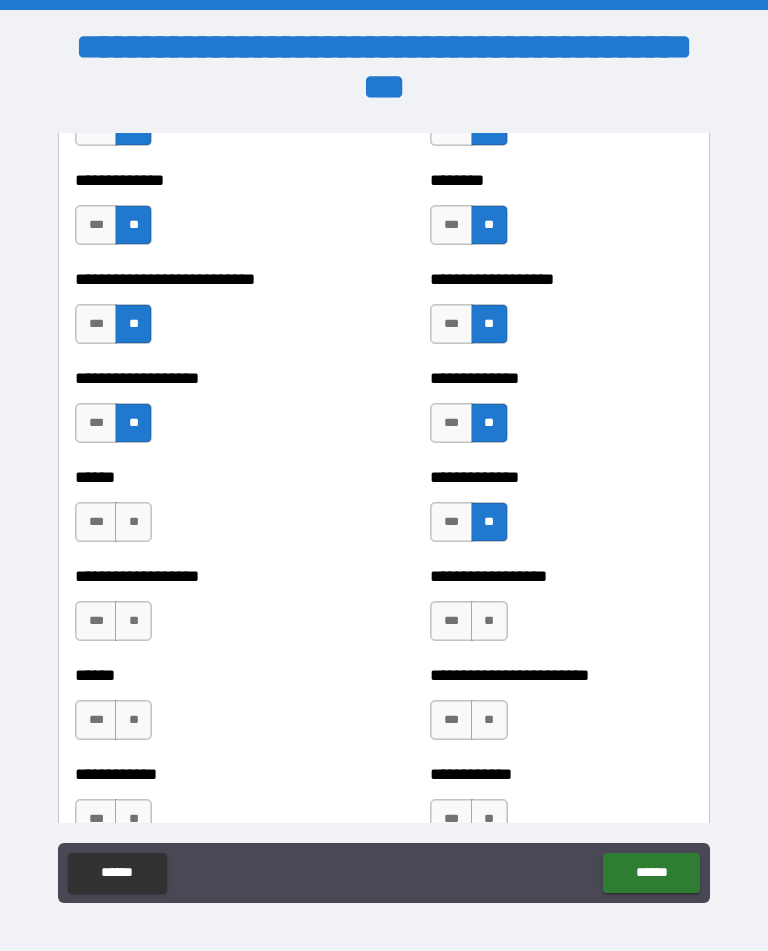 click on "**" at bounding box center (133, 522) 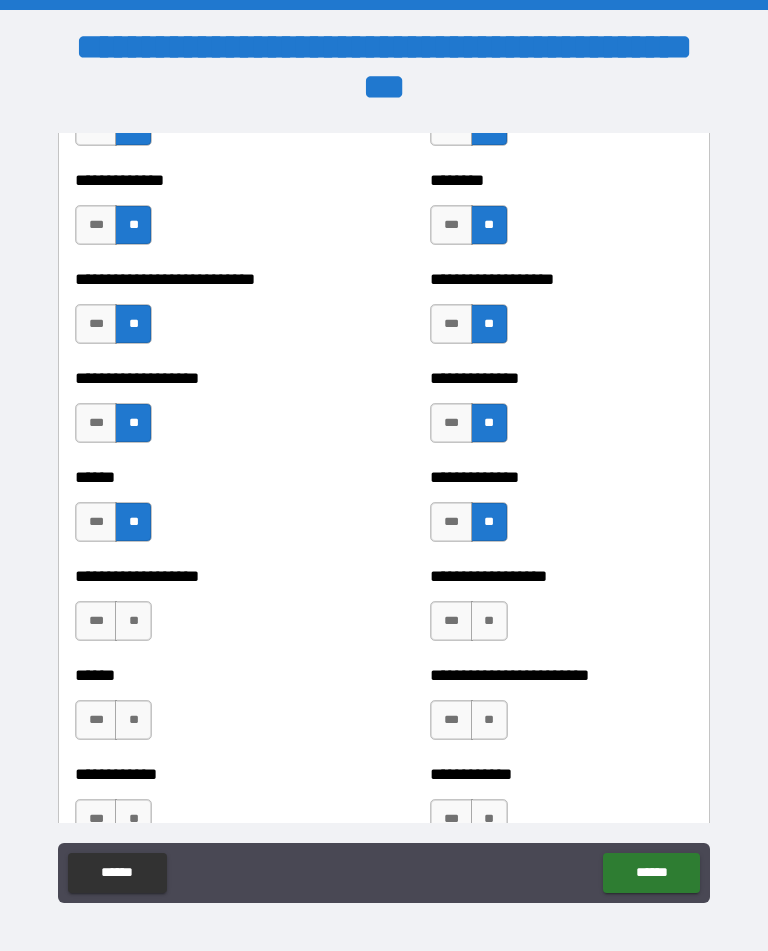 click on "**" at bounding box center (133, 621) 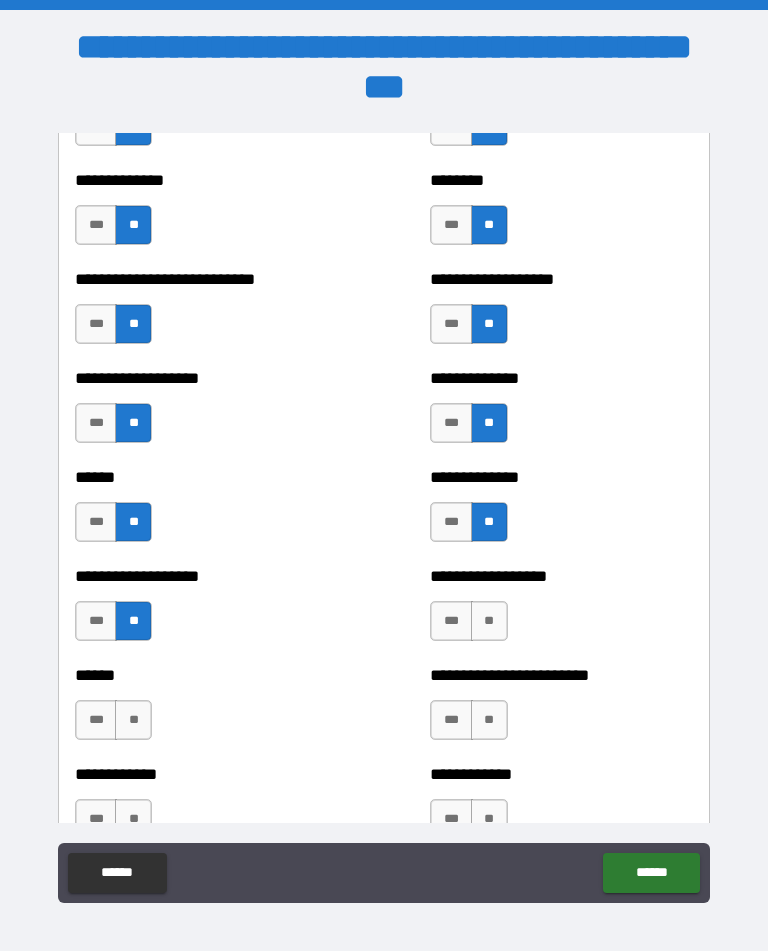 click on "***" at bounding box center [451, 522] 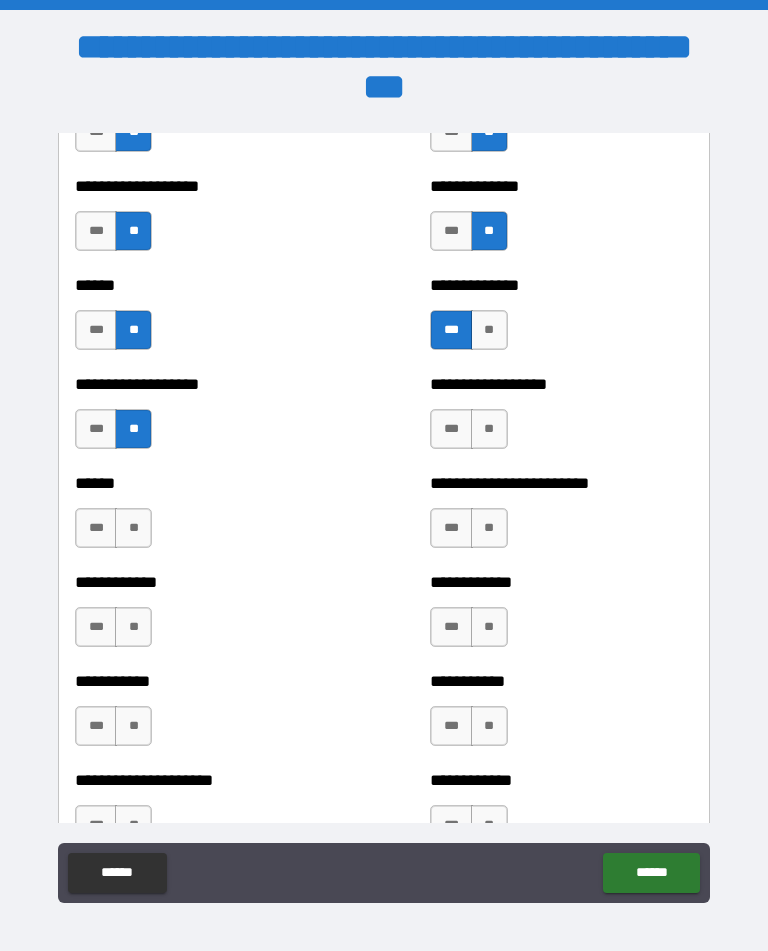scroll, scrollTop: 4358, scrollLeft: 0, axis: vertical 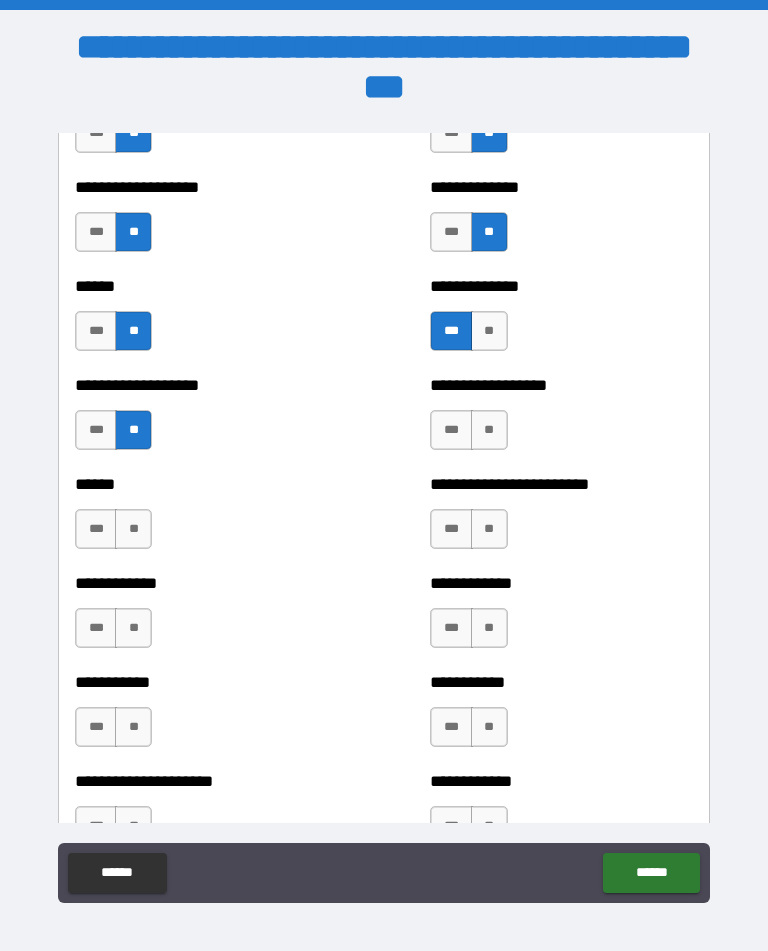 click on "**" at bounding box center [489, 430] 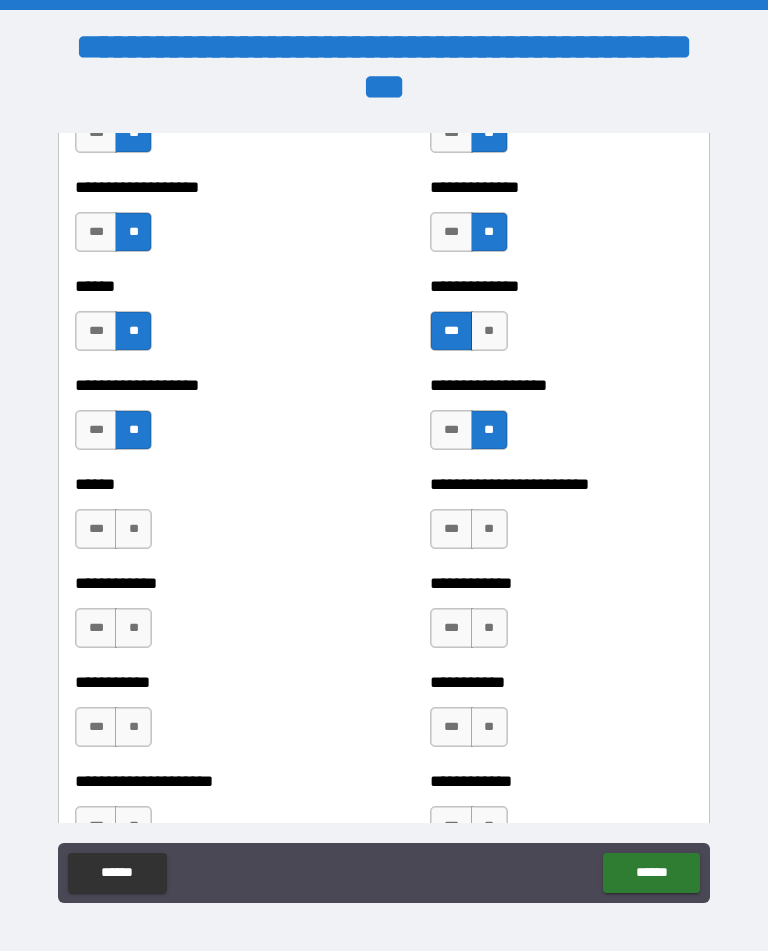 click on "**" at bounding box center [133, 529] 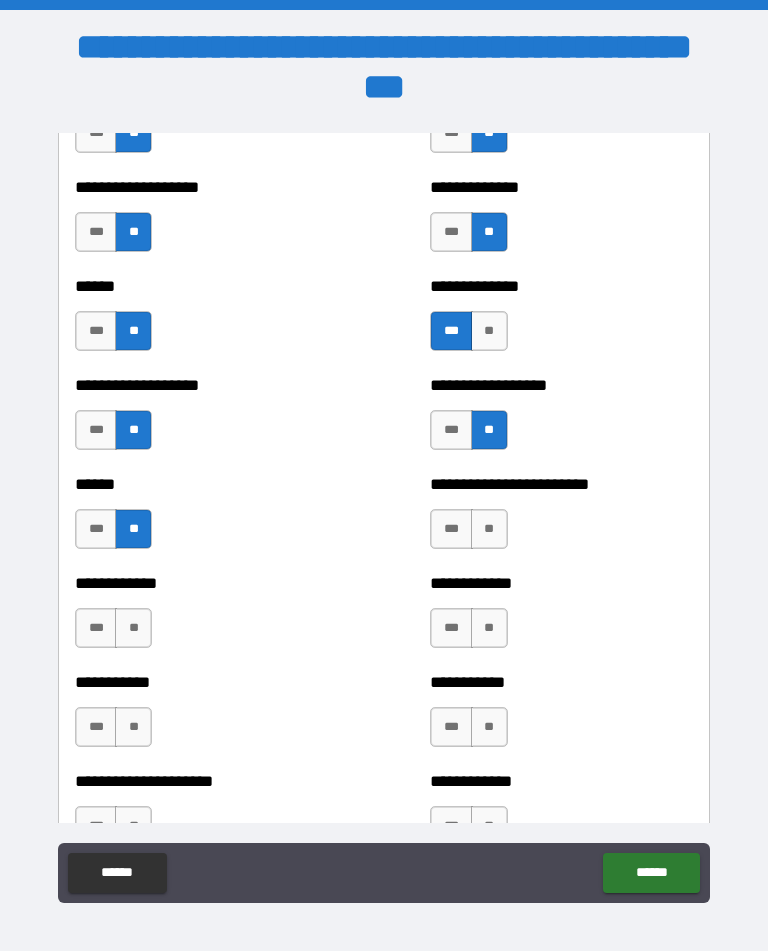 click on "**" at bounding box center (489, 529) 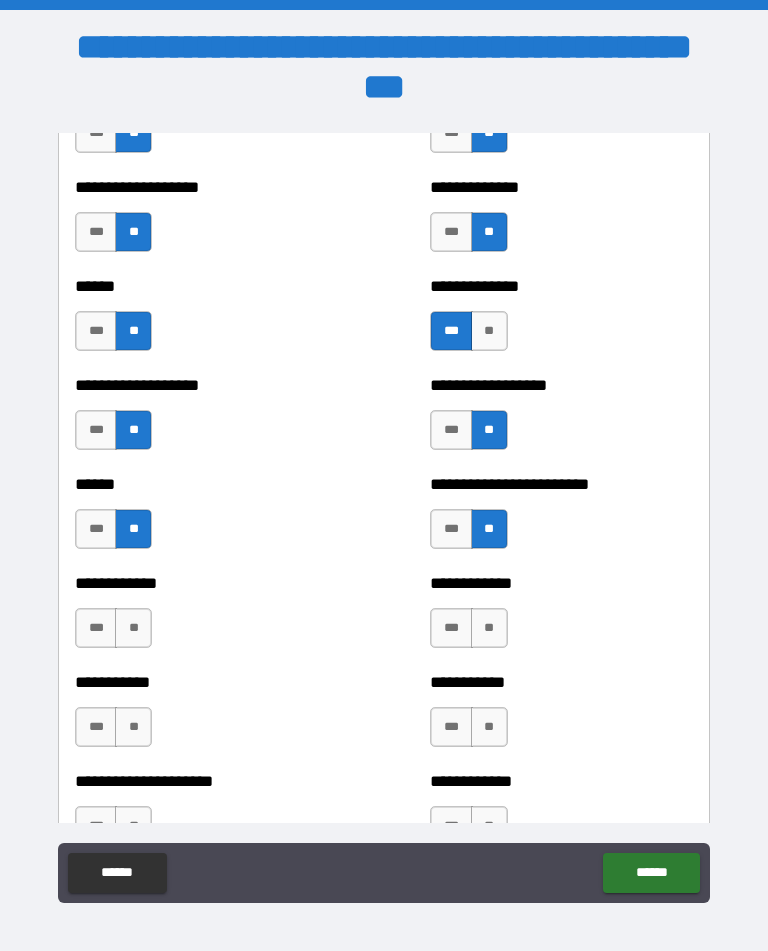 click on "**" at bounding box center (489, 628) 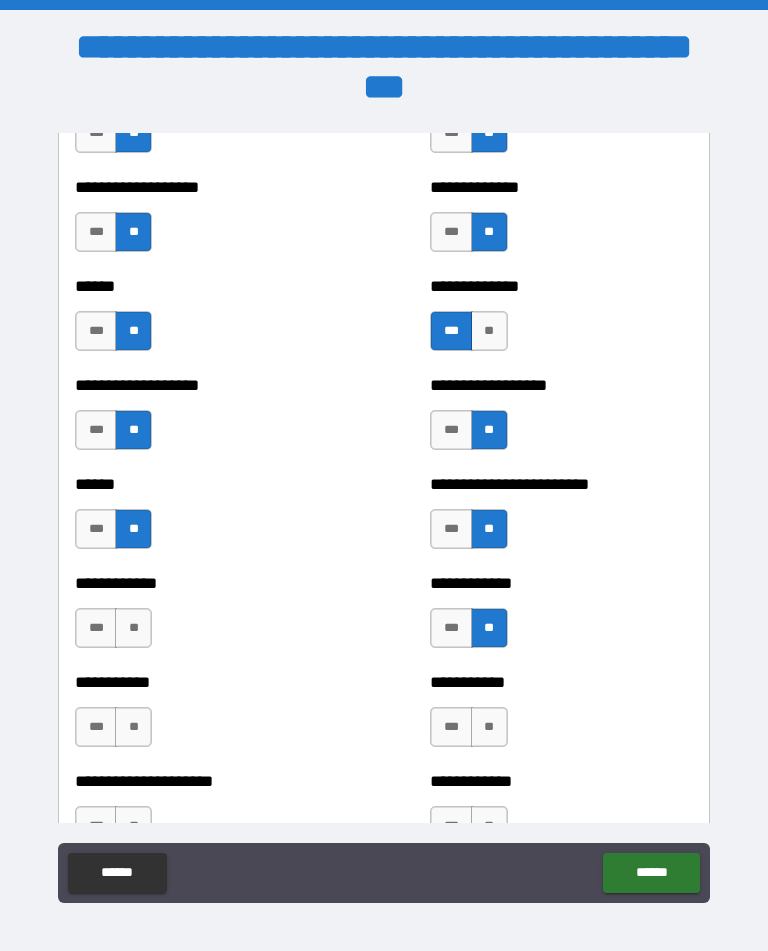 click on "**" at bounding box center [133, 628] 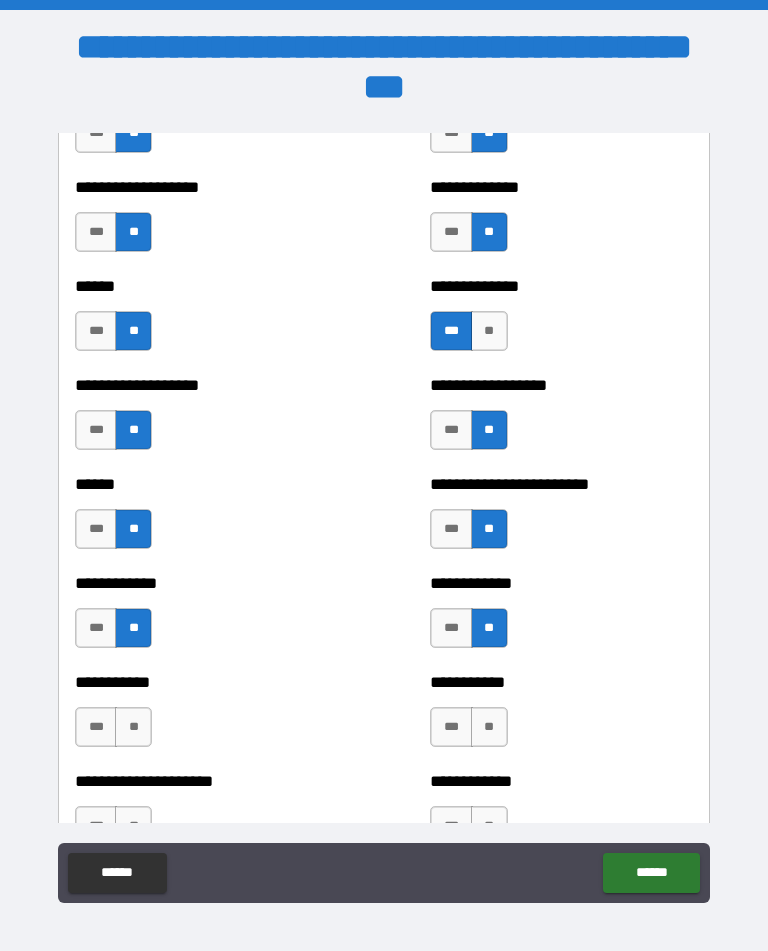 click on "**" at bounding box center (133, 727) 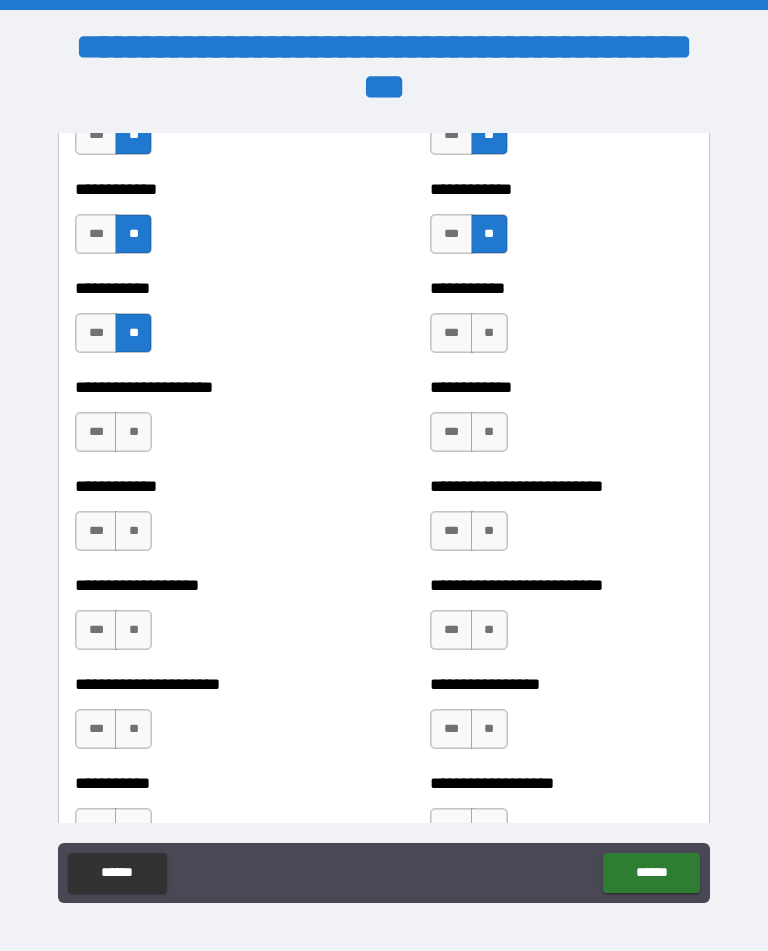 scroll, scrollTop: 4750, scrollLeft: 0, axis: vertical 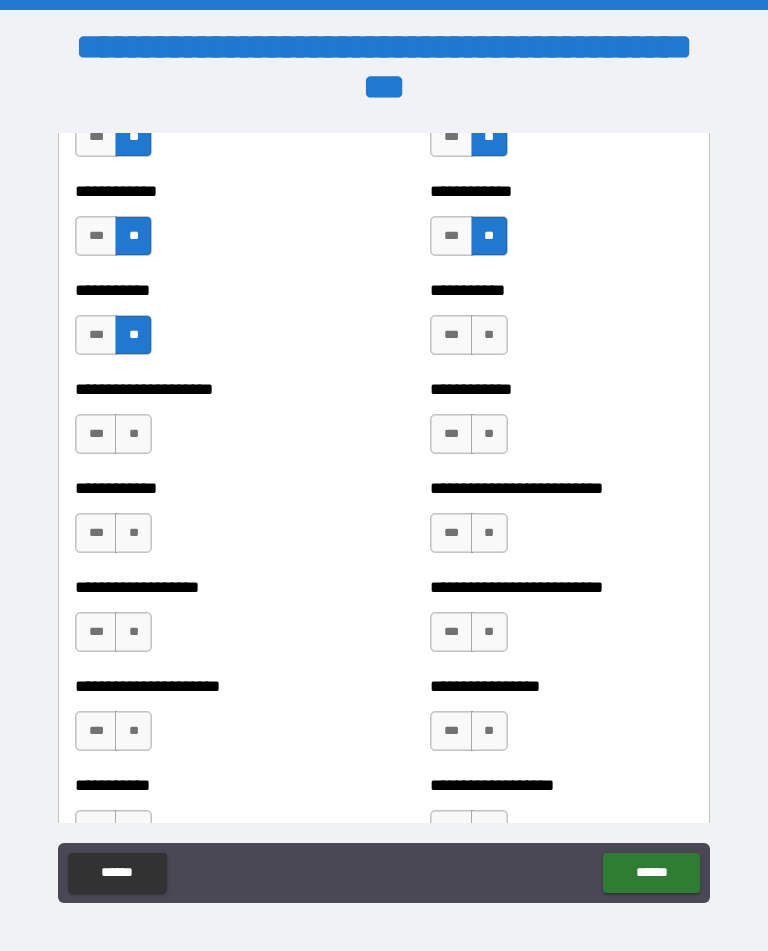 click on "**" at bounding box center [489, 335] 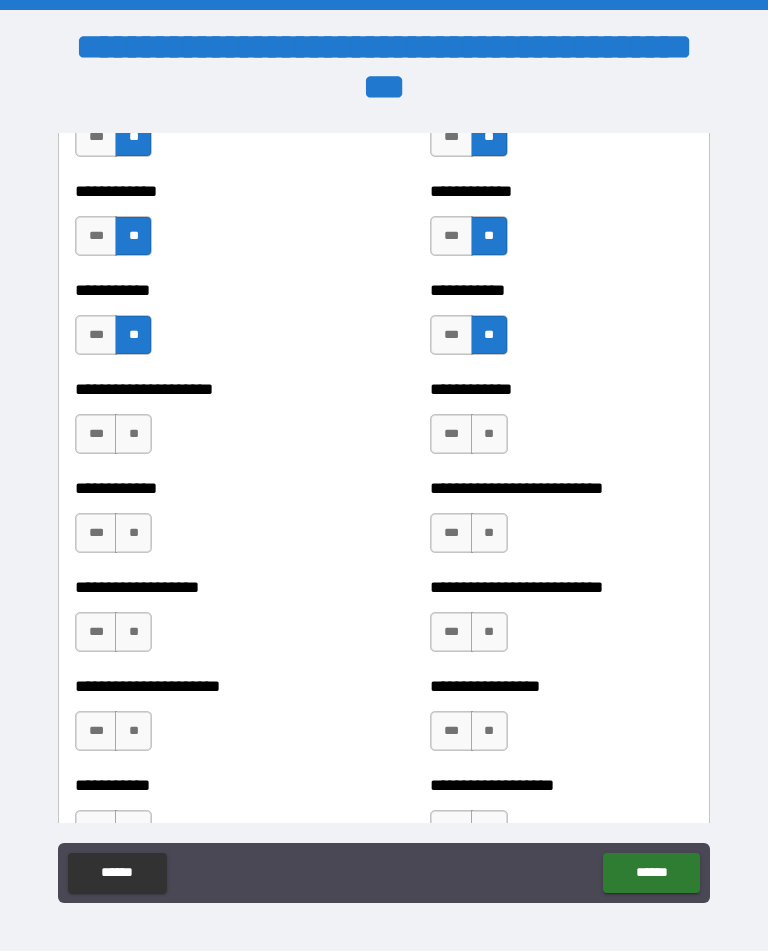 click on "**" at bounding box center [133, 434] 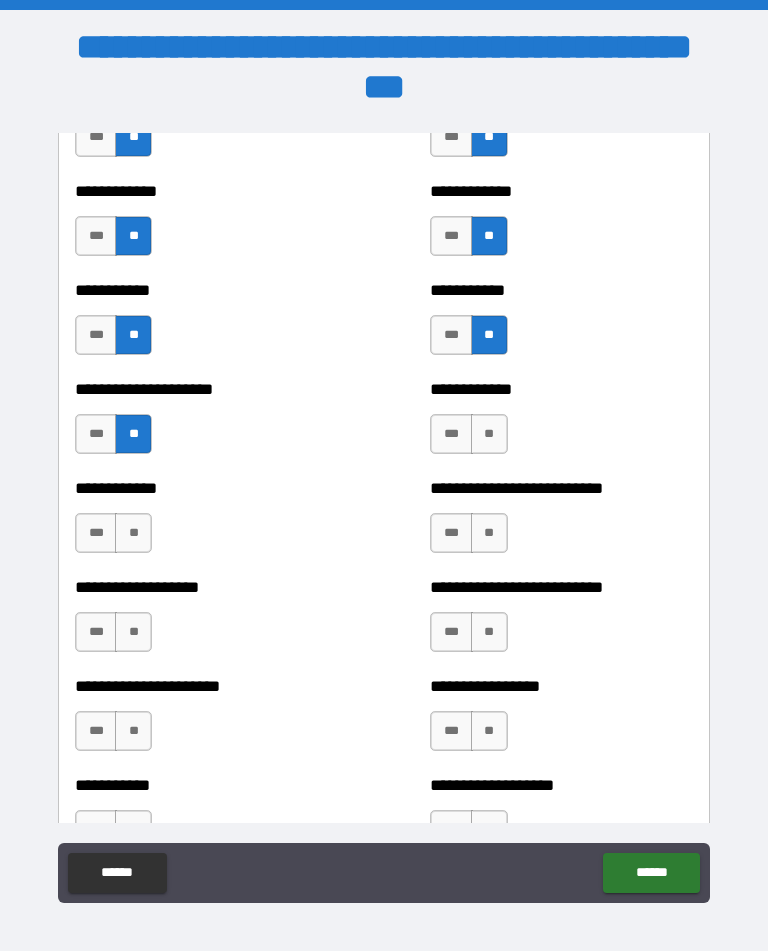 click on "**" at bounding box center [489, 434] 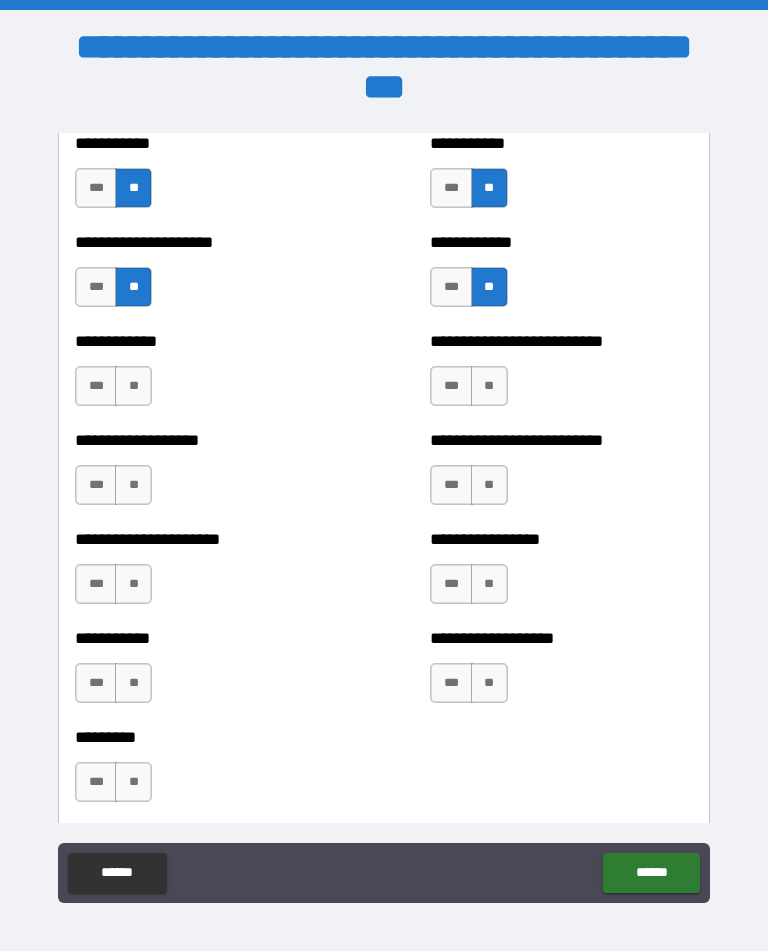 scroll, scrollTop: 4898, scrollLeft: 0, axis: vertical 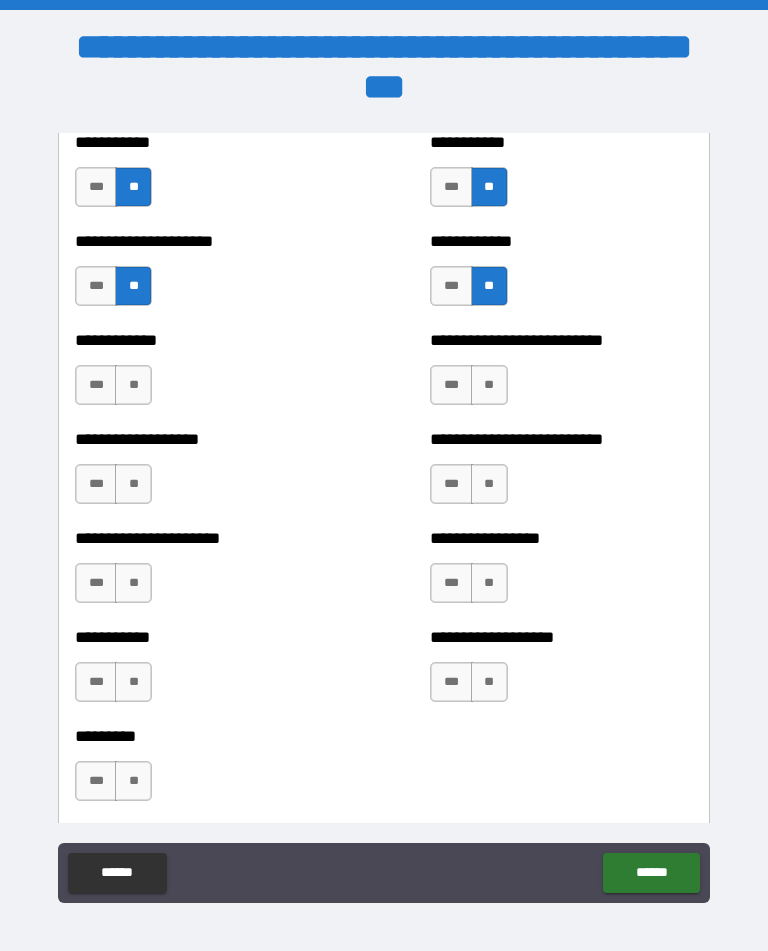 click on "**" at bounding box center [133, 385] 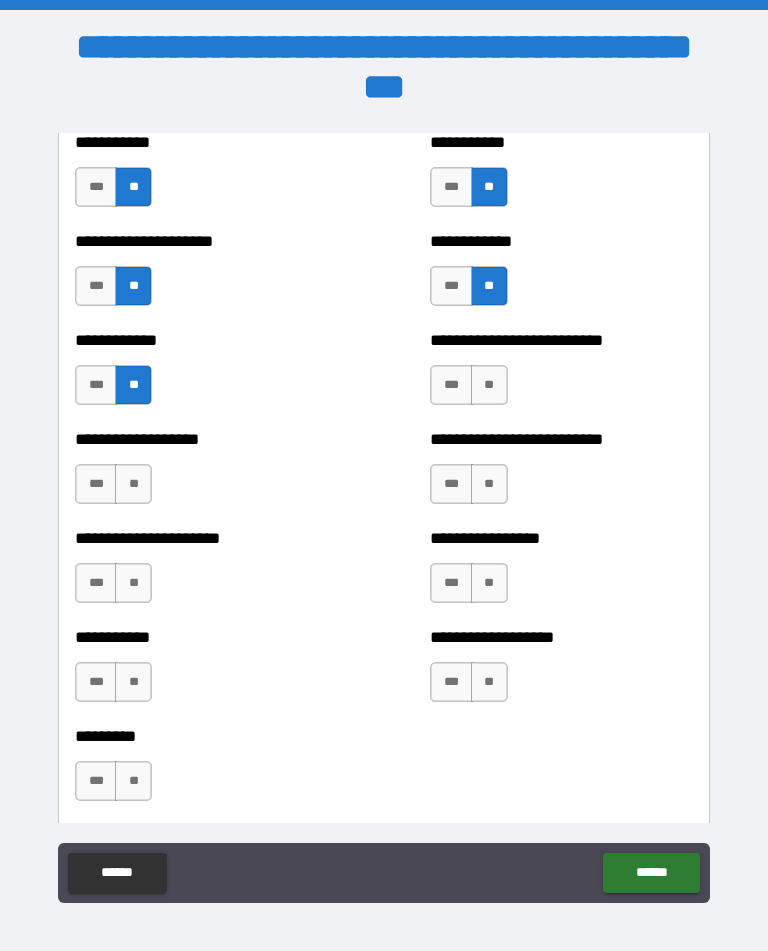 click on "**" at bounding box center [489, 385] 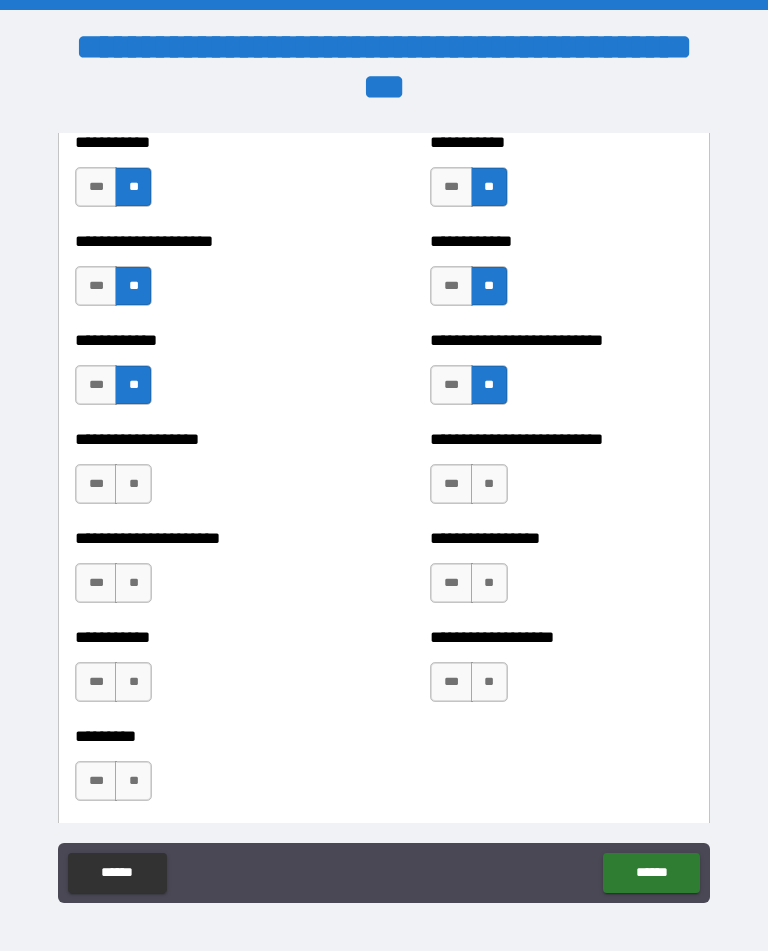 click on "**" at bounding box center (489, 484) 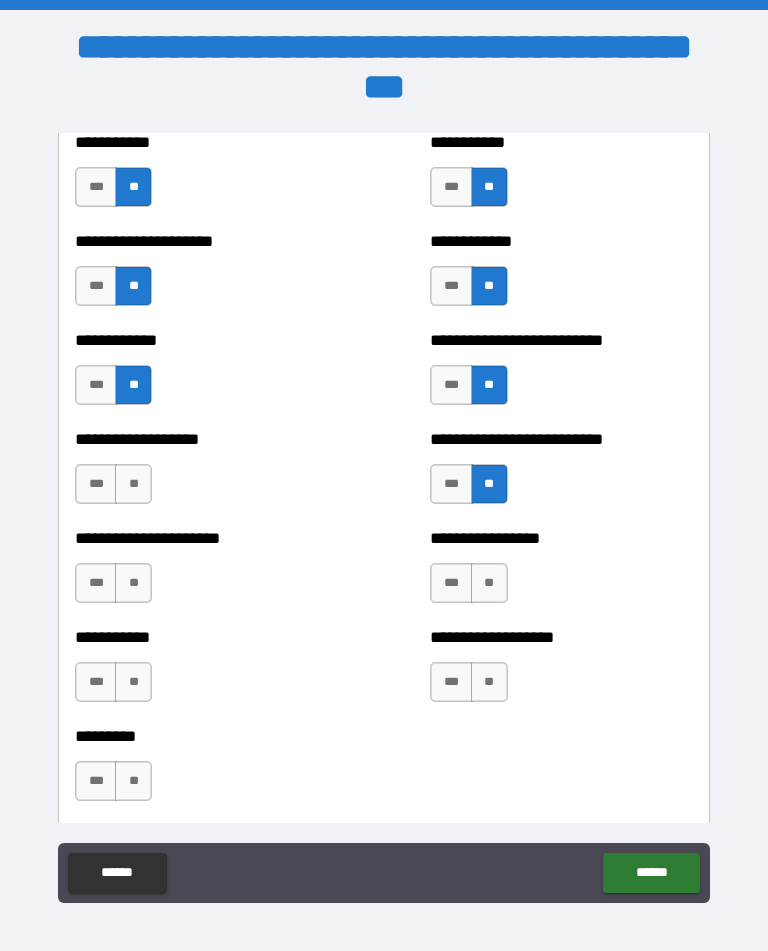 click on "**" at bounding box center (133, 484) 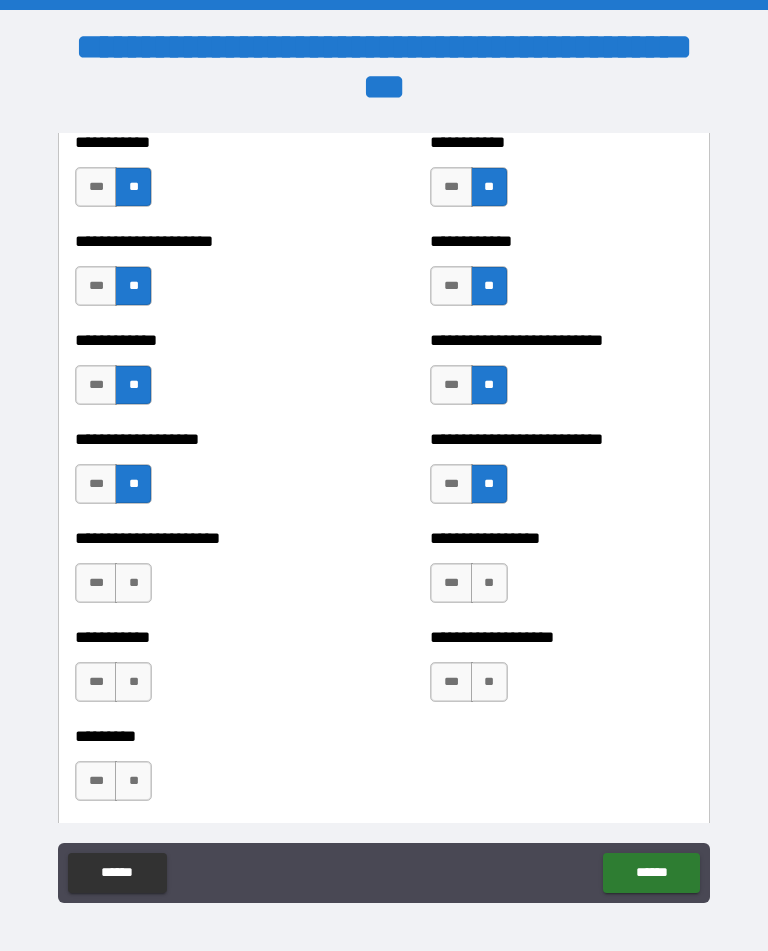 click on "**" at bounding box center (133, 583) 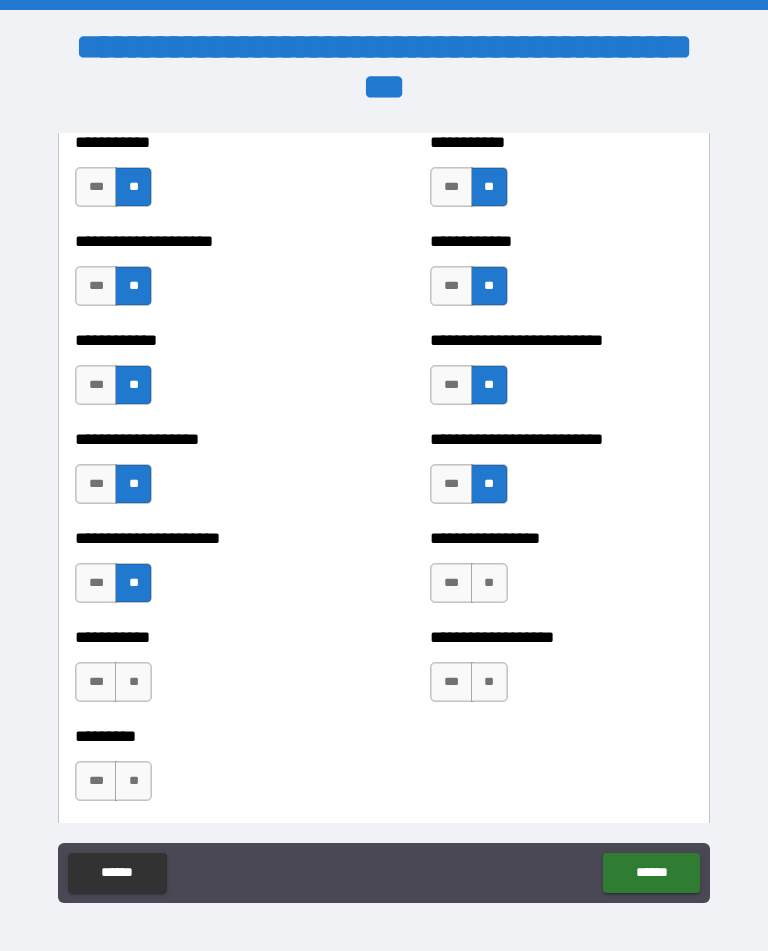 click on "**" at bounding box center (133, 682) 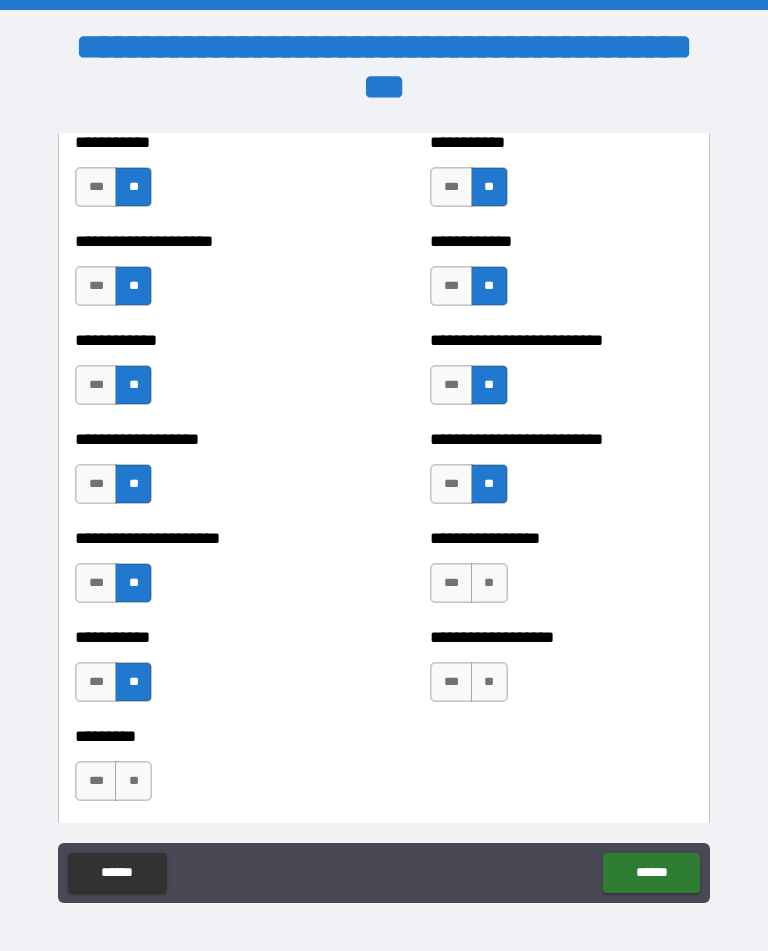 click on "**" at bounding box center (133, 781) 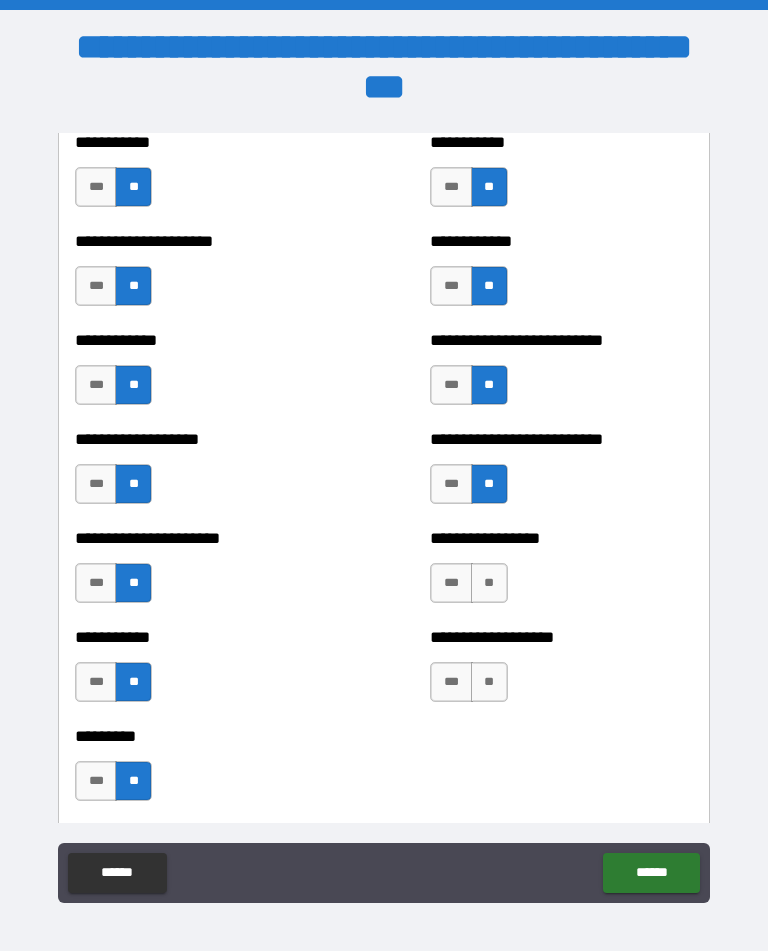 click on "**" at bounding box center (489, 583) 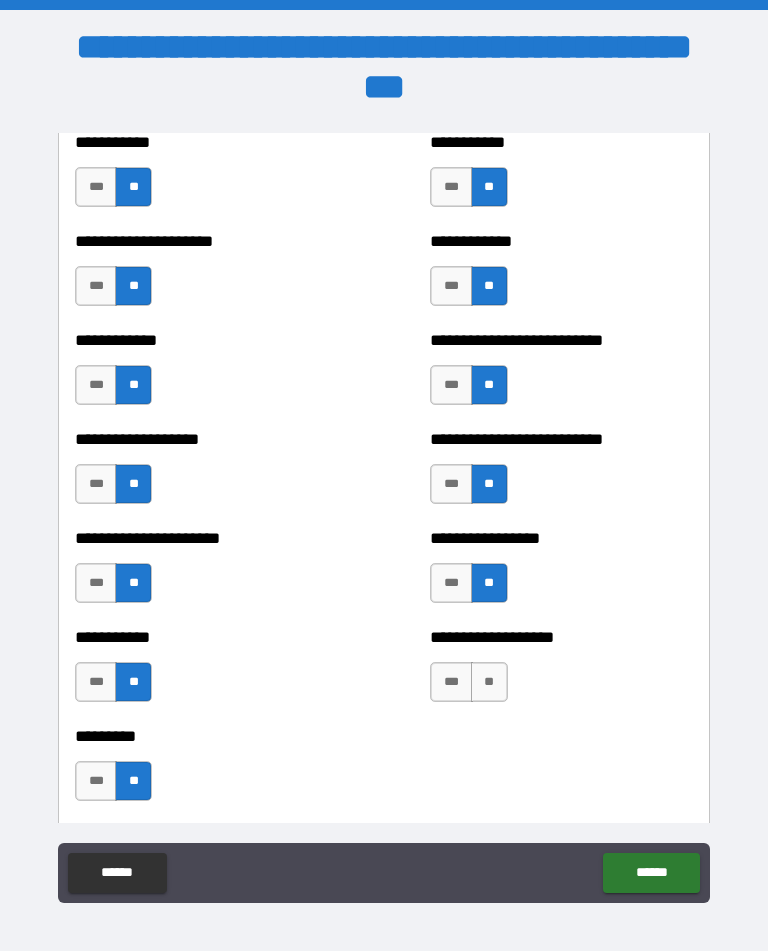 click on "**" at bounding box center [489, 682] 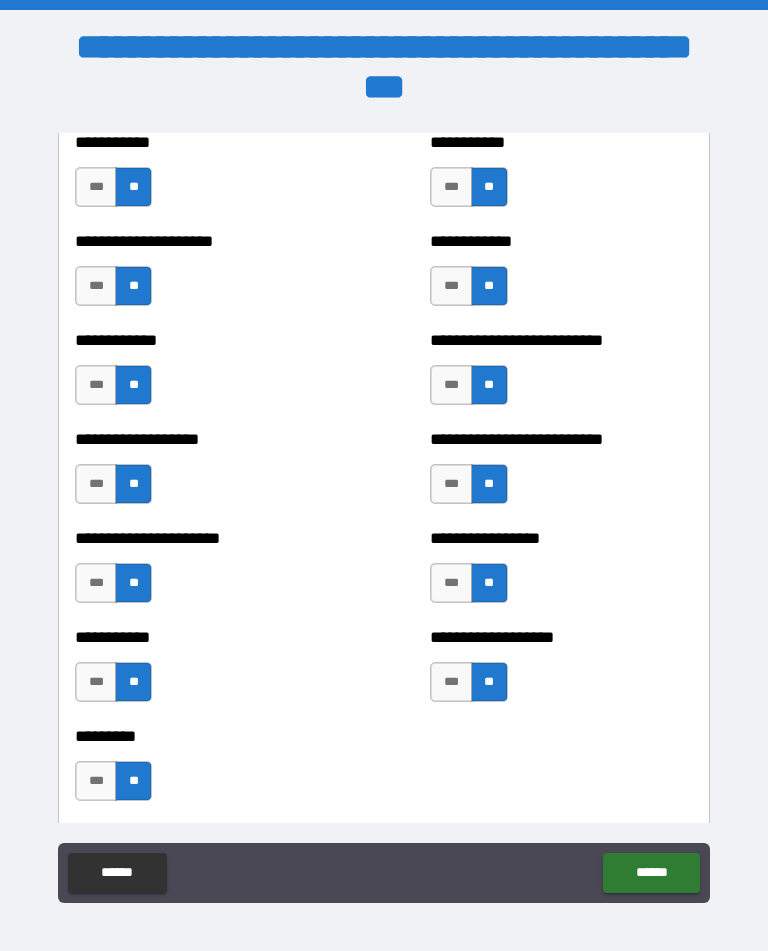 click on "**" at bounding box center [133, 781] 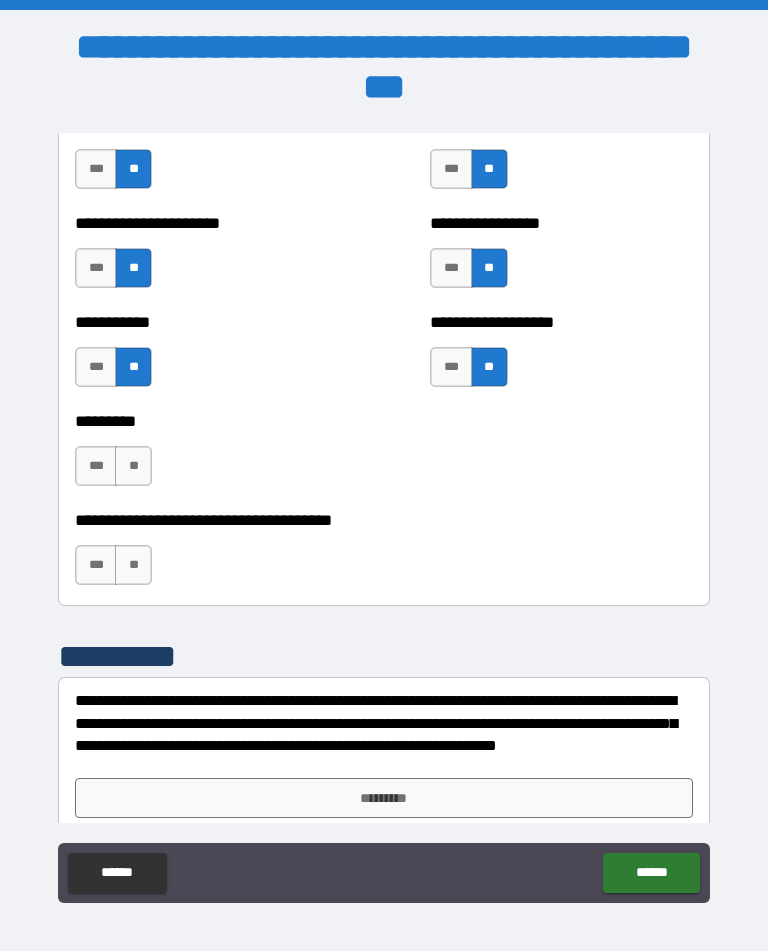 scroll, scrollTop: 5212, scrollLeft: 0, axis: vertical 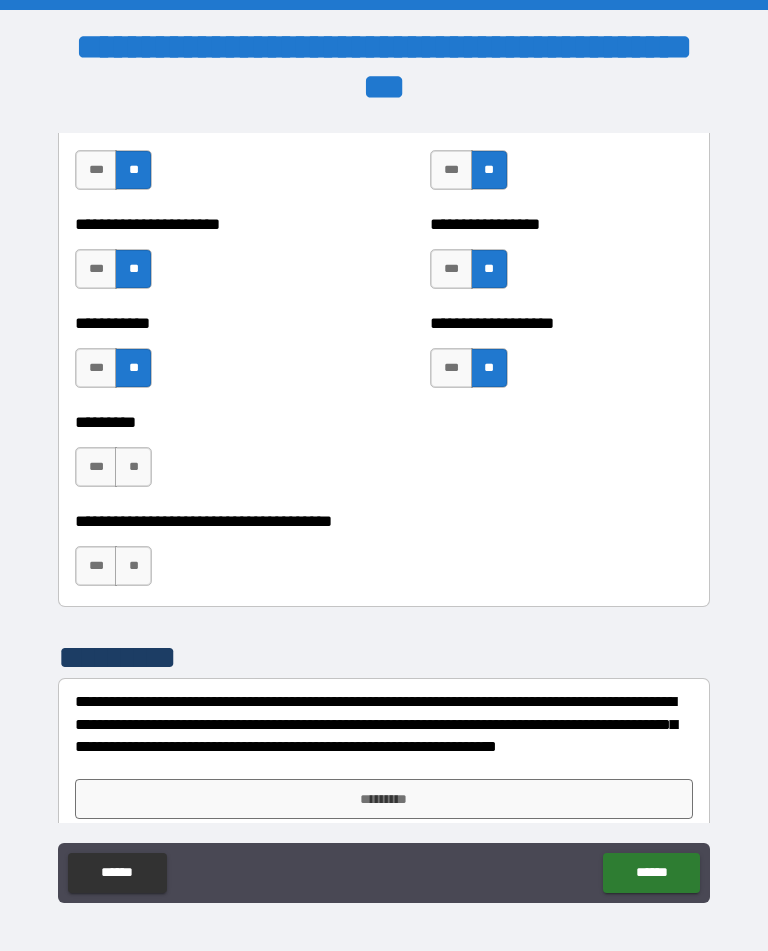 click on "**" at bounding box center (133, 566) 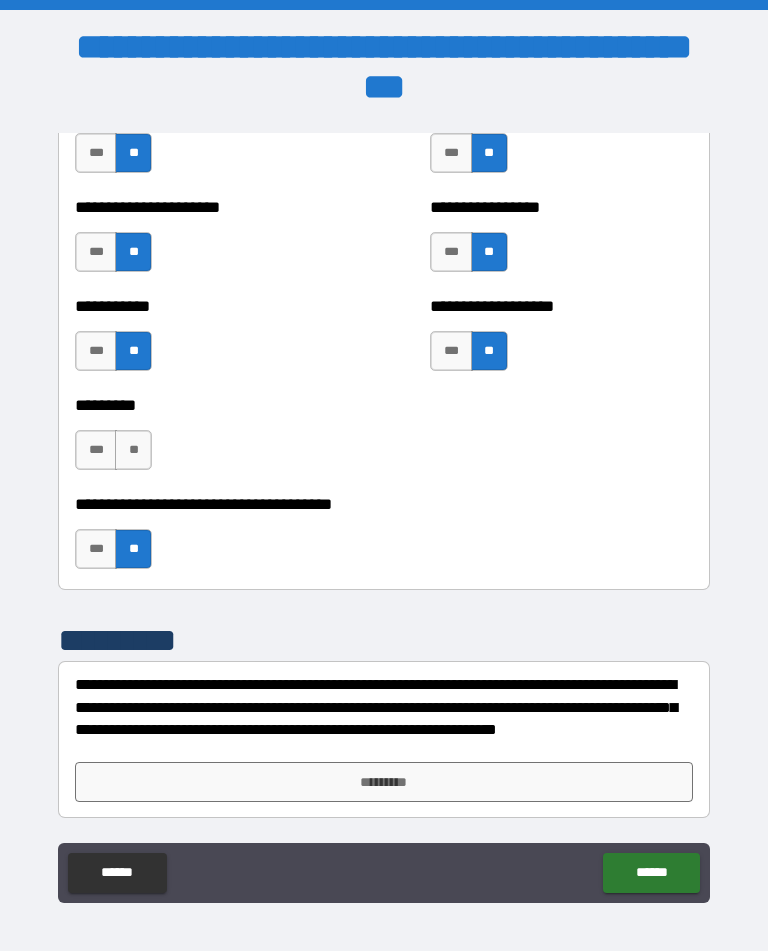 scroll, scrollTop: 5229, scrollLeft: 0, axis: vertical 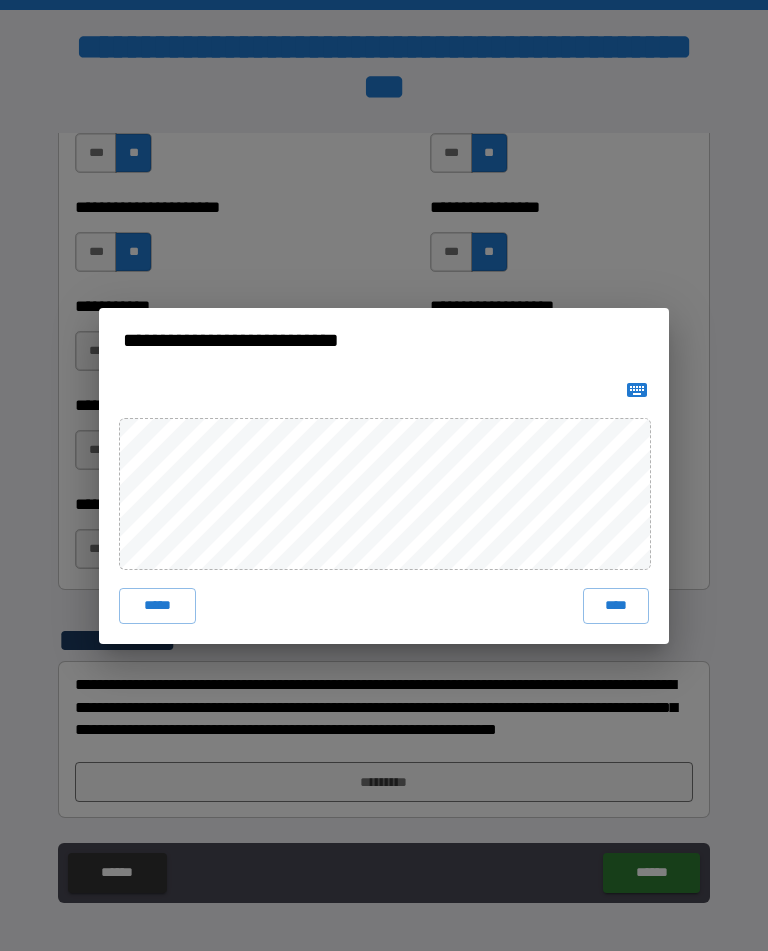 click on "****" at bounding box center (616, 606) 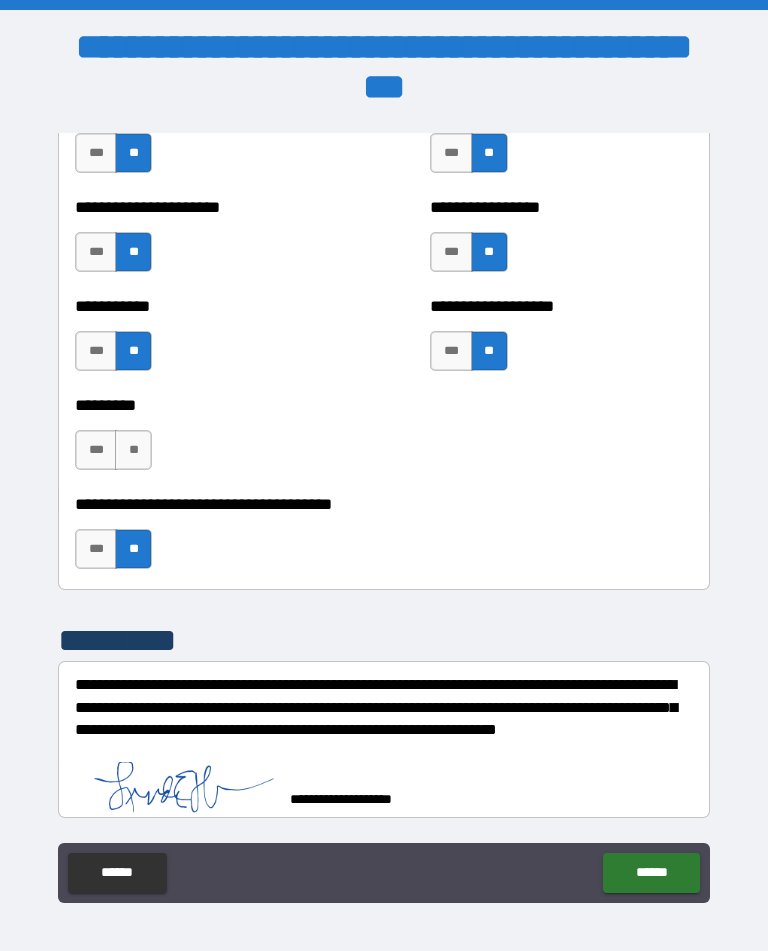 scroll, scrollTop: 5219, scrollLeft: 0, axis: vertical 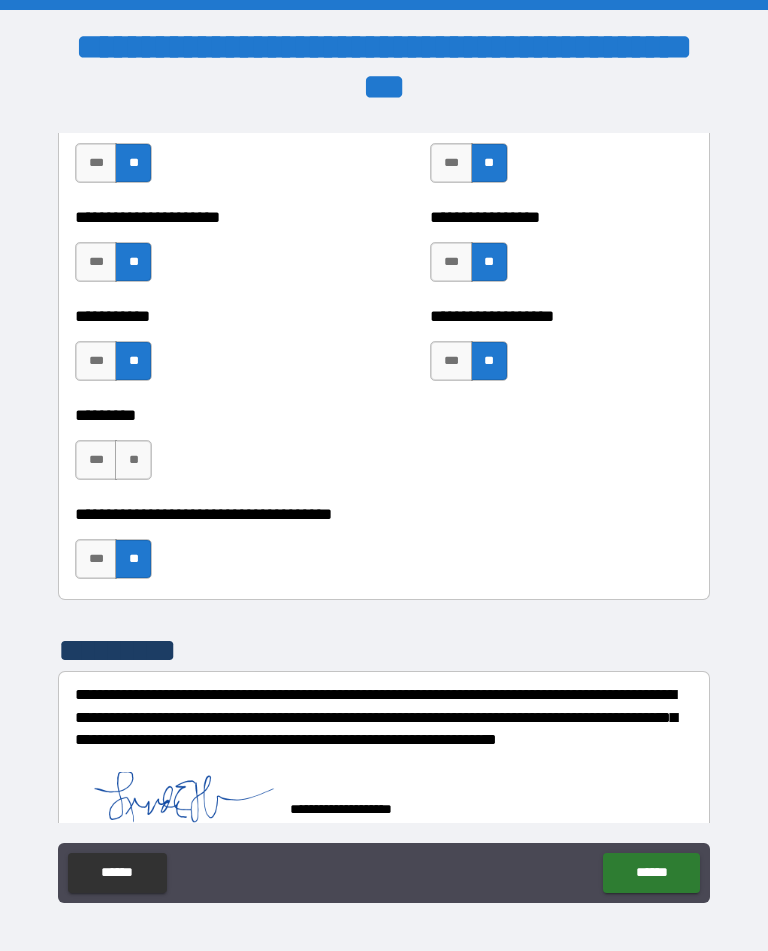click on "******" at bounding box center (651, 873) 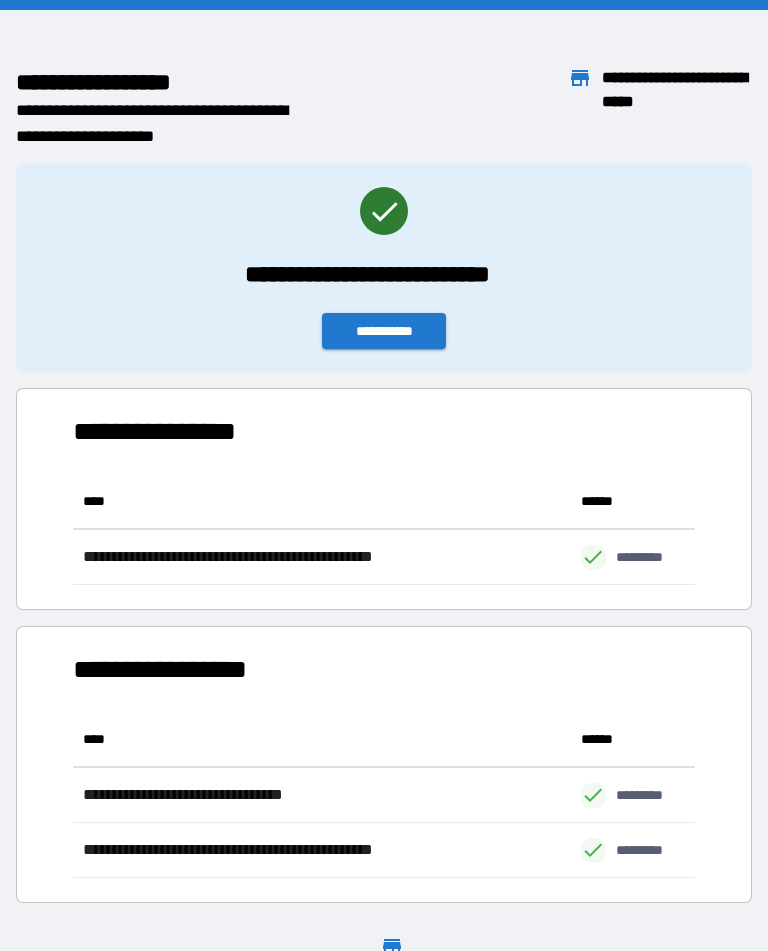 scroll, scrollTop: 1, scrollLeft: 1, axis: both 